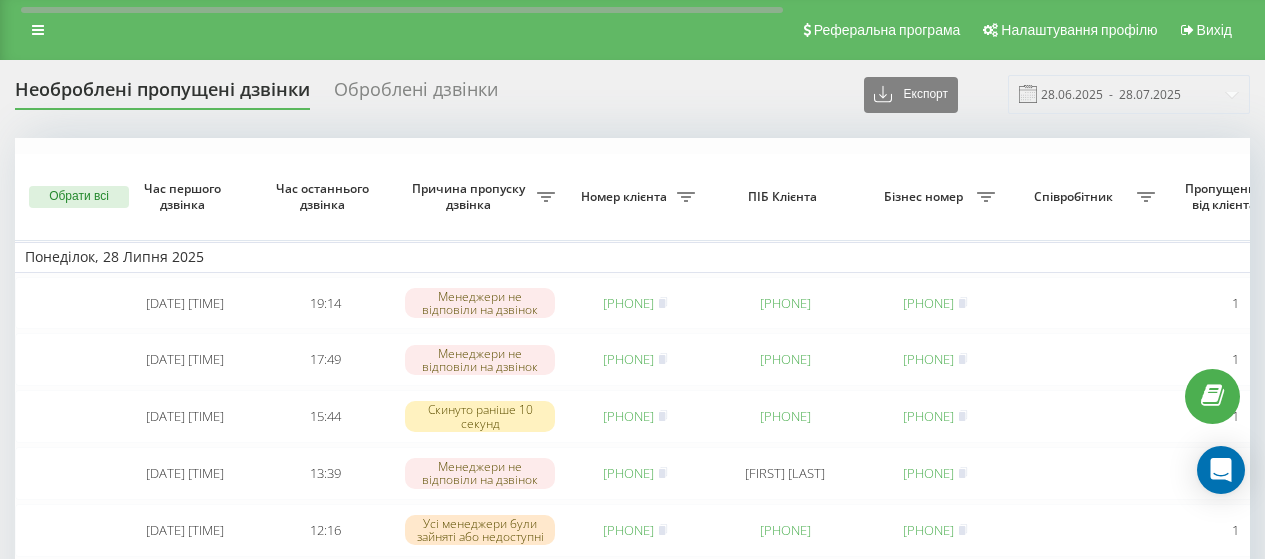 scroll, scrollTop: 145, scrollLeft: 0, axis: vertical 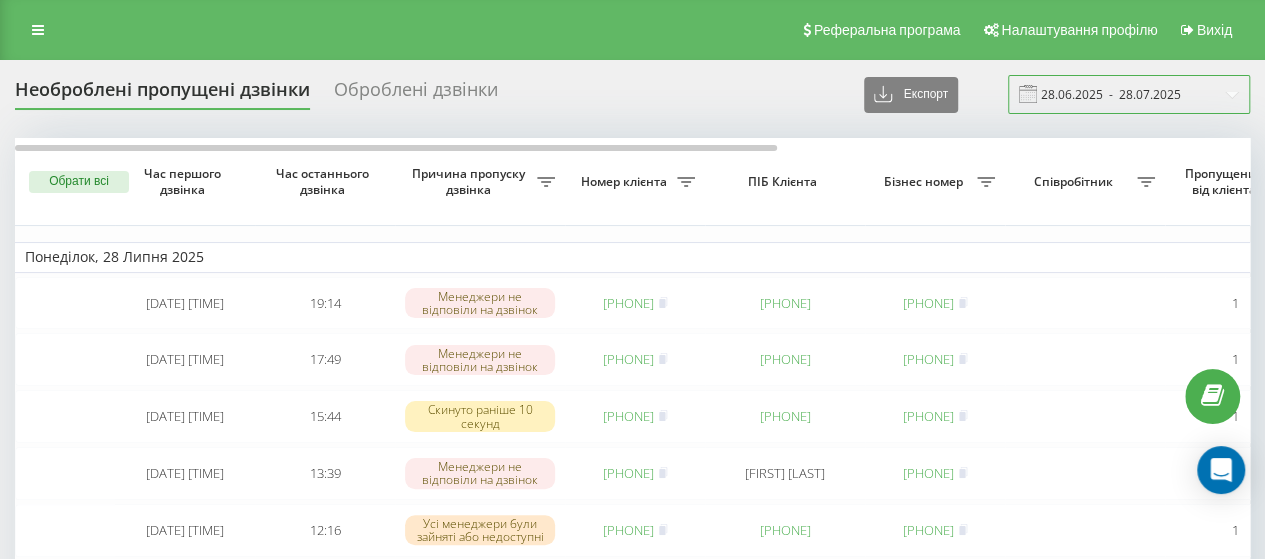 click on "28.06.2025  -  28.07.2025" at bounding box center [1129, 94] 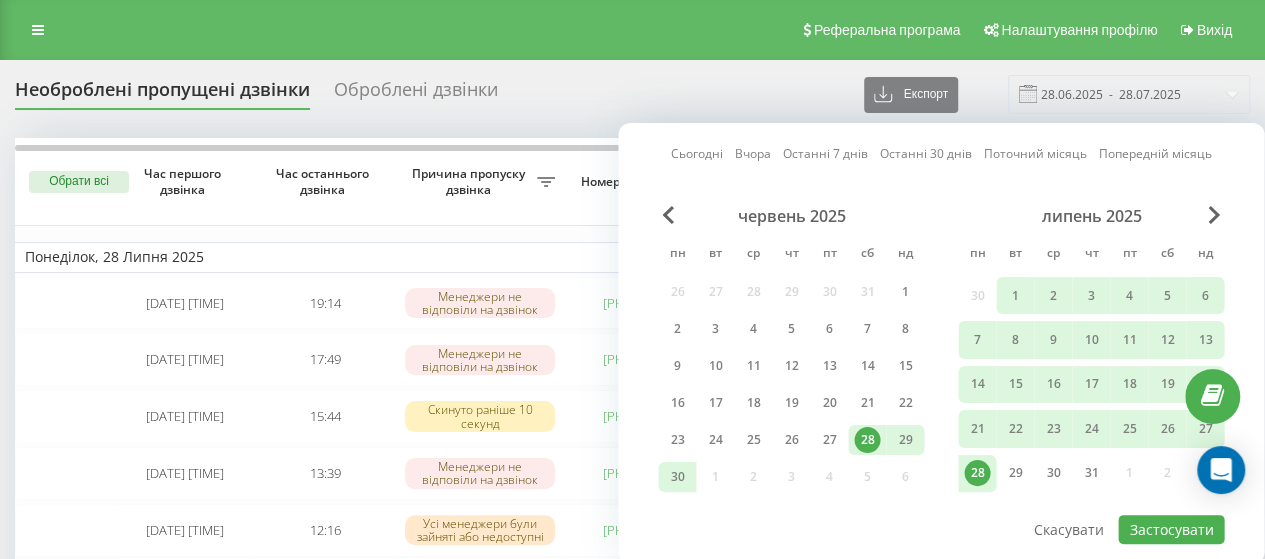 click on "липень 2025 пн вт ср чт пт сб нд 30 1 2 3 4 5 6 7 8 9 10 11 12 13 14 15 16 17 18 19 20 21 22 23 24 25 26 27 28 29 30 31 1 2 3" at bounding box center (1091, 352) 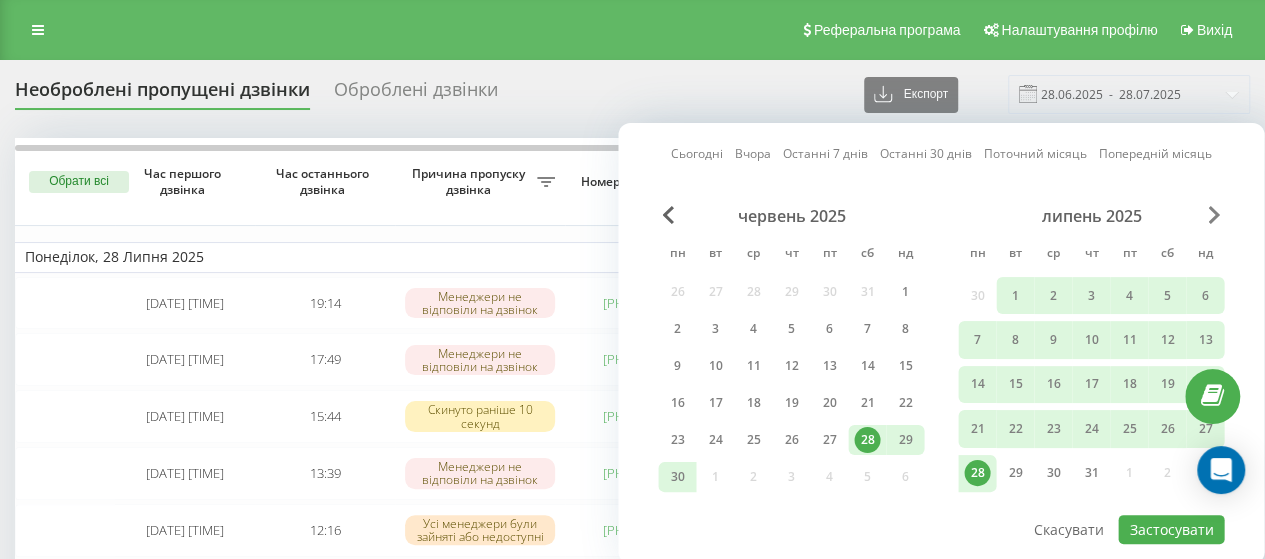 click at bounding box center [1214, 215] 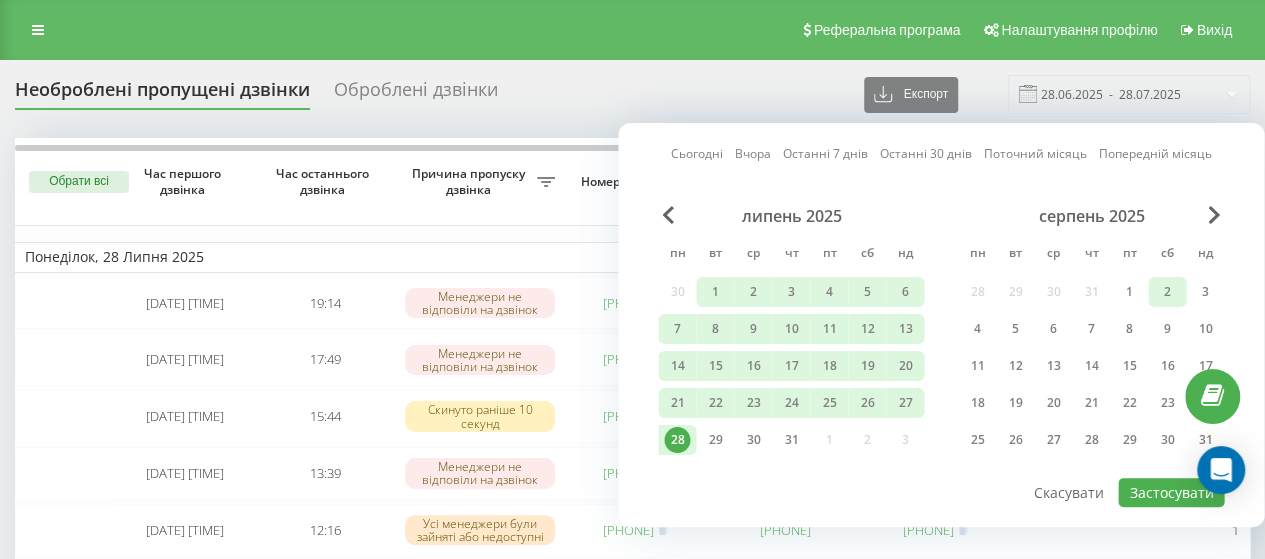 click on "2" at bounding box center (1167, 292) 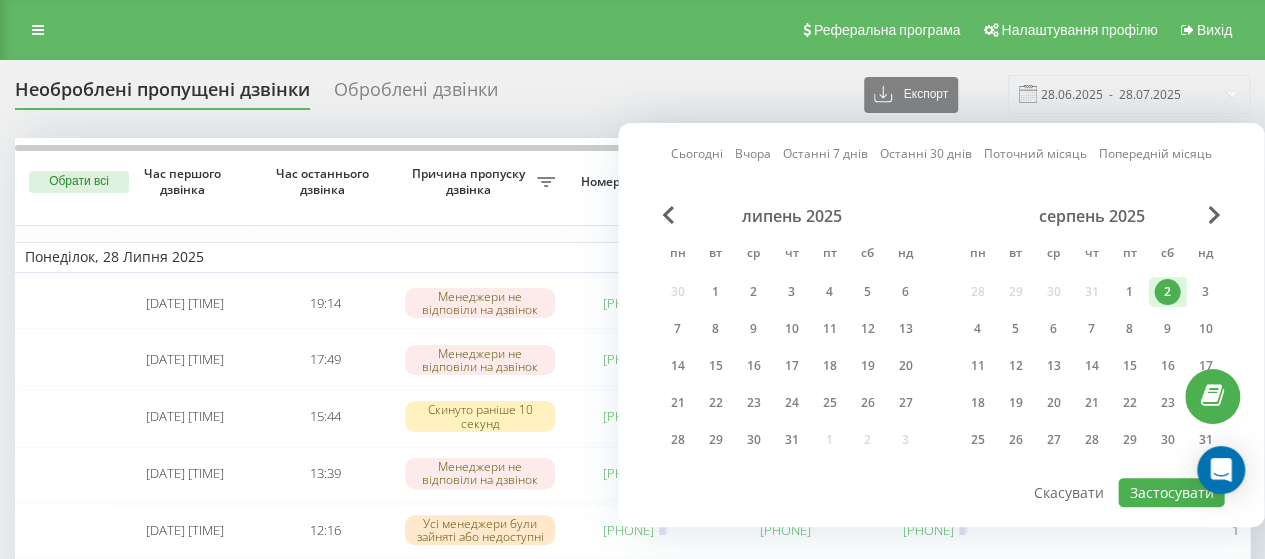 click on "2" at bounding box center [1167, 292] 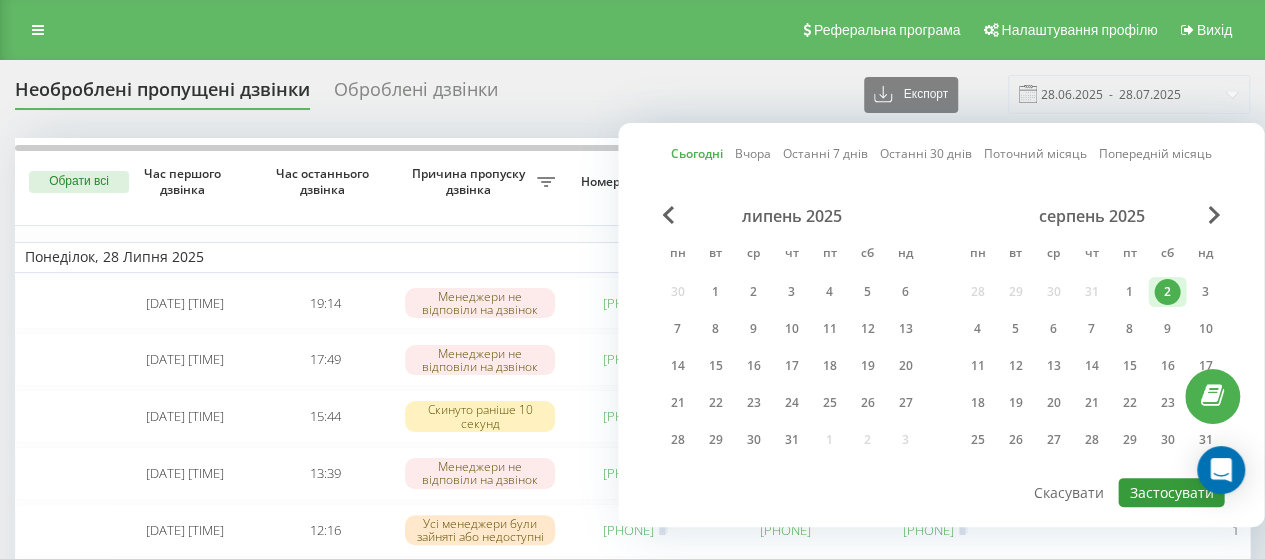 click on "Застосувати" at bounding box center [1171, 492] 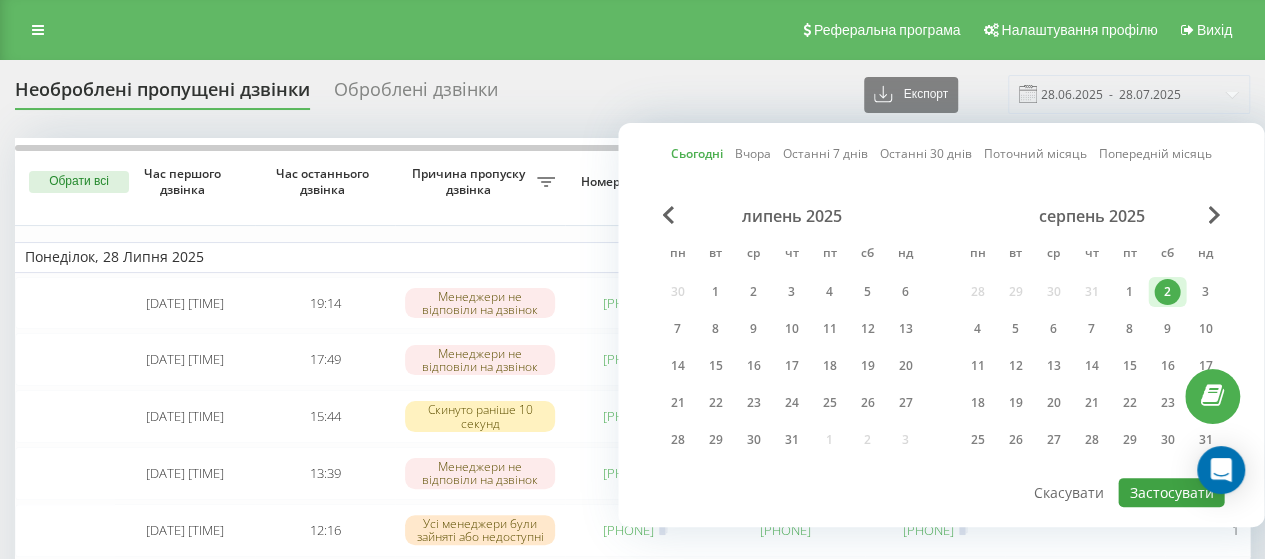 type on "02.08.2025  -  02.08.2025" 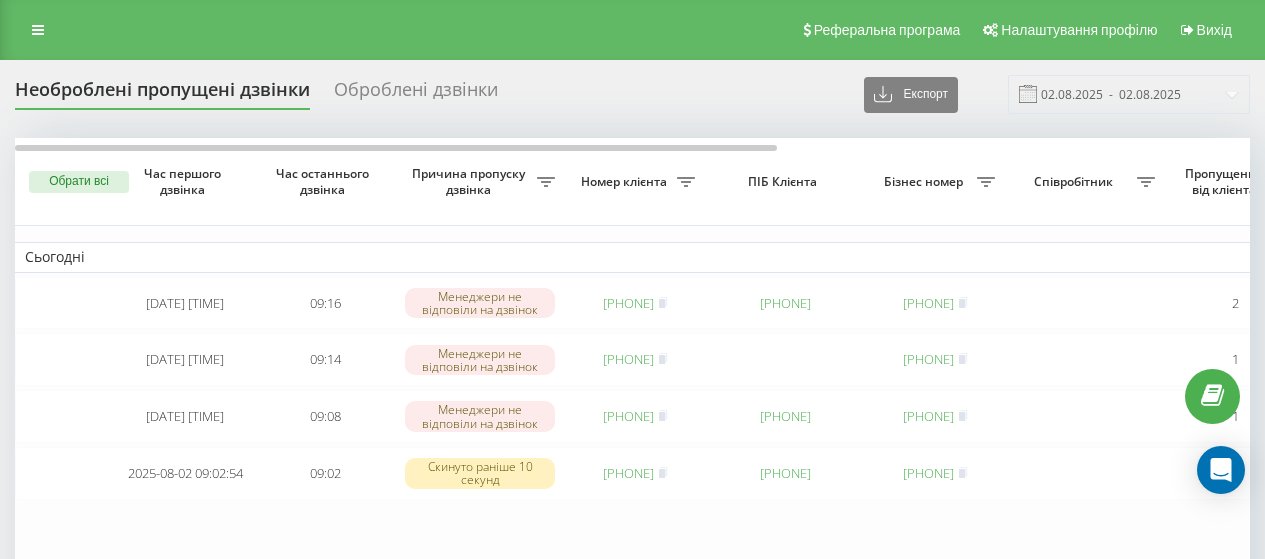 scroll, scrollTop: 0, scrollLeft: 0, axis: both 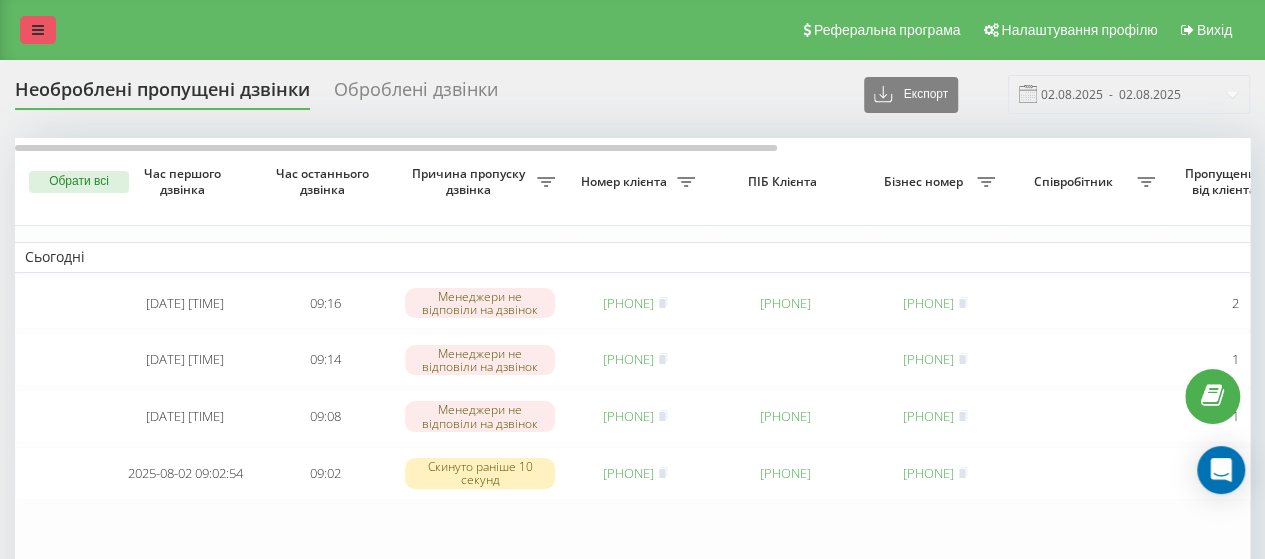 click at bounding box center (38, 30) 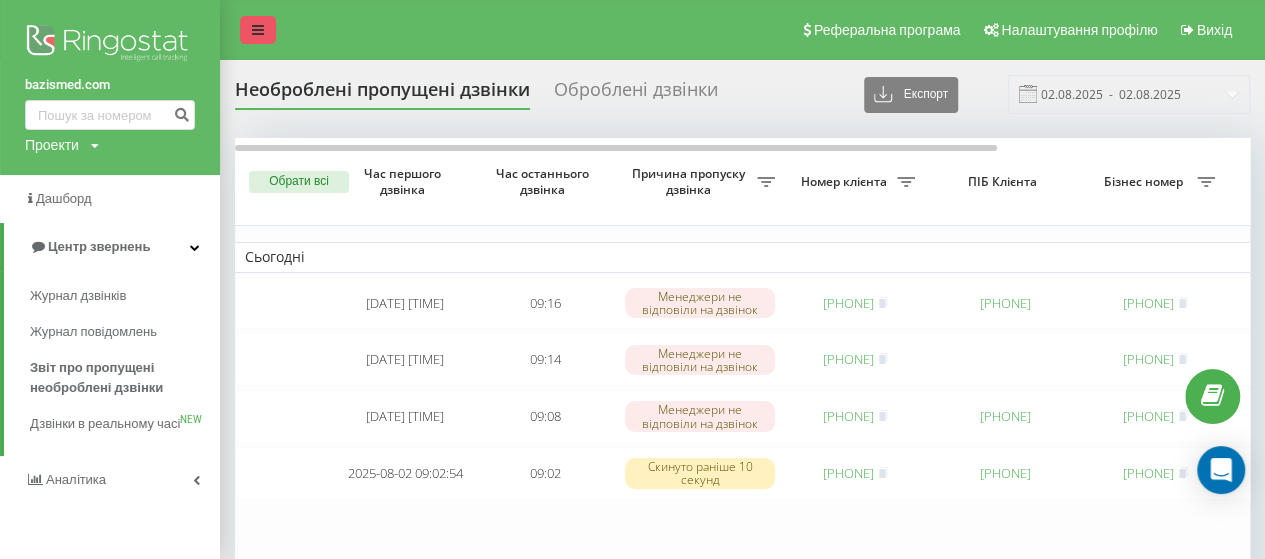 click at bounding box center (258, 30) 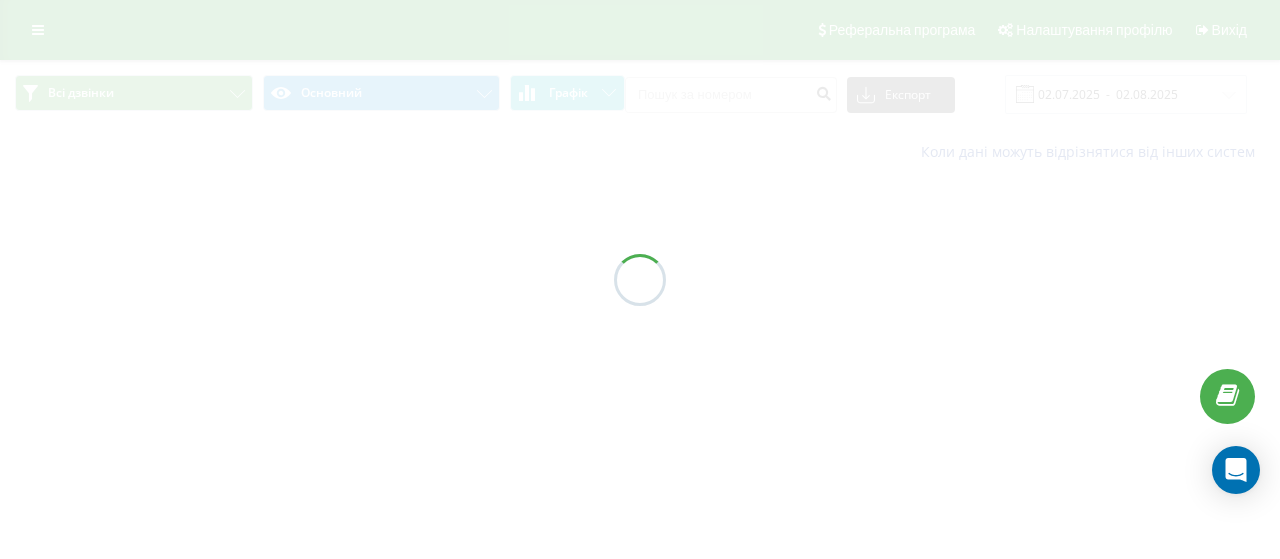 scroll, scrollTop: 0, scrollLeft: 0, axis: both 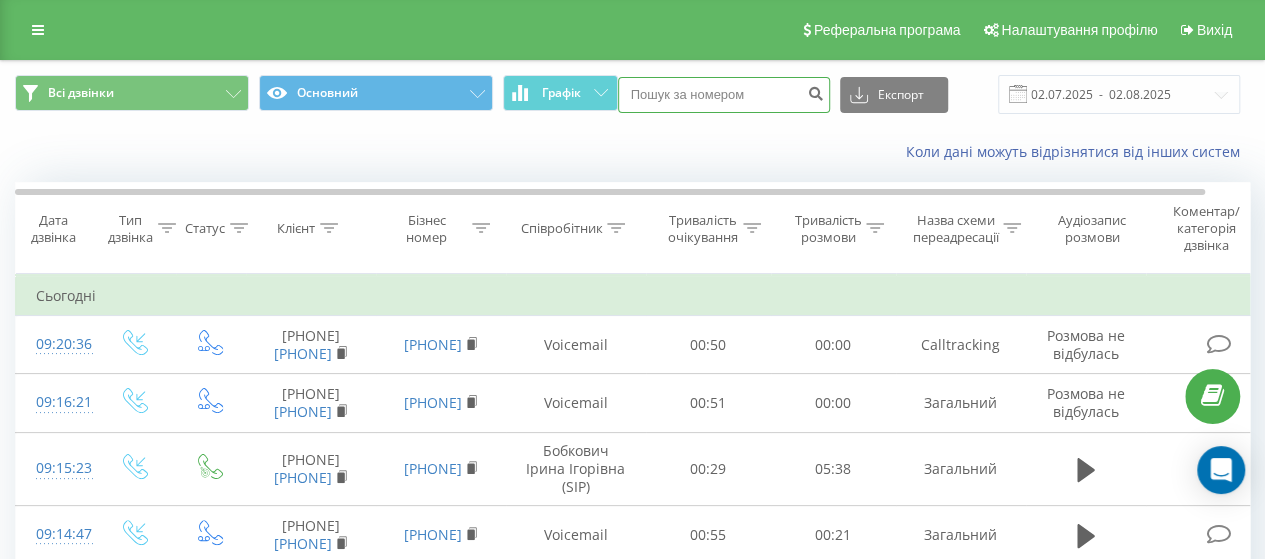 click at bounding box center (724, 95) 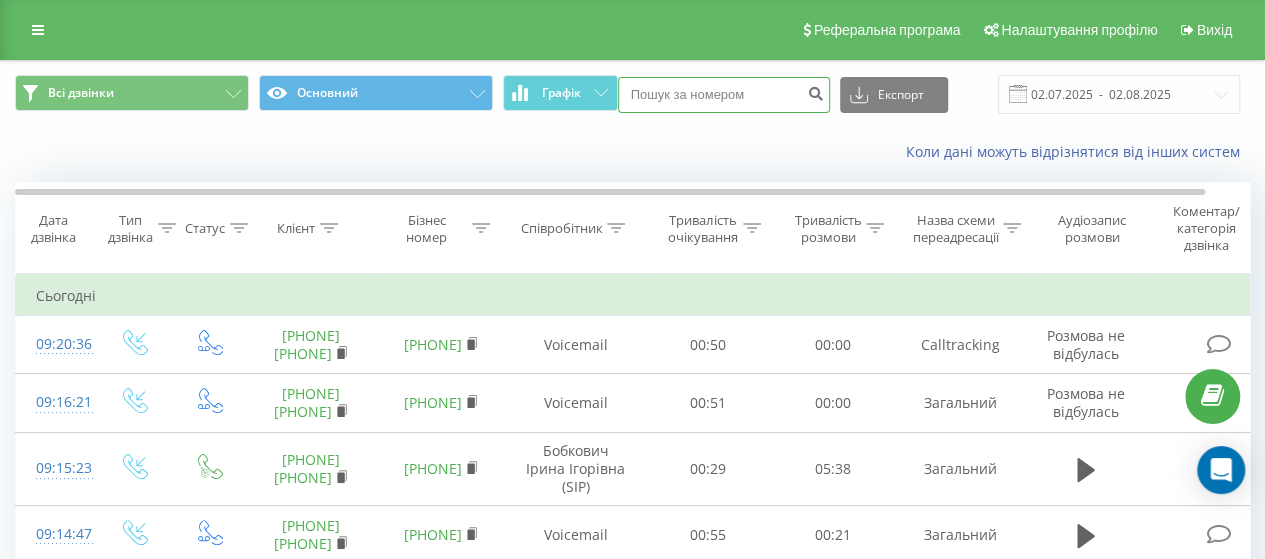 paste on "050 821 3048" 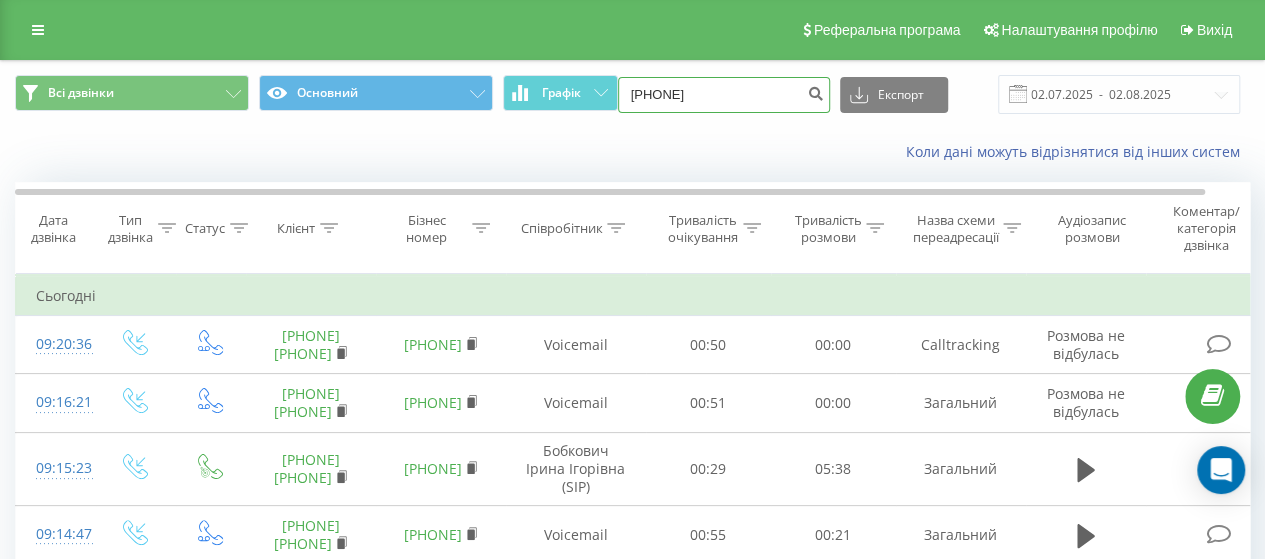 type on "050 821 3048" 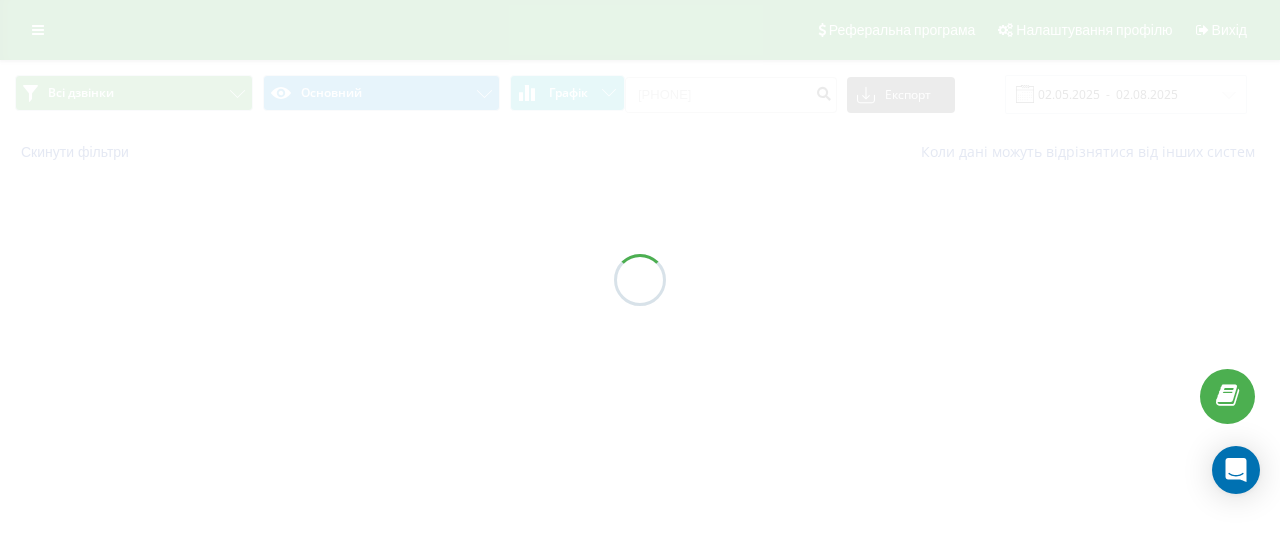 scroll, scrollTop: 0, scrollLeft: 0, axis: both 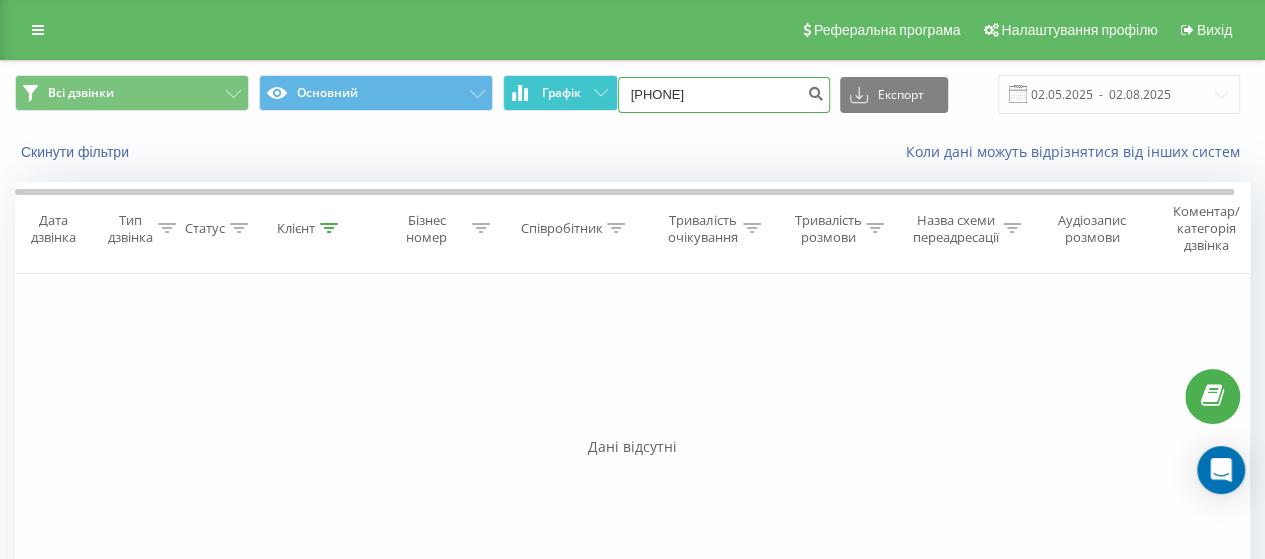 drag, startPoint x: 726, startPoint y: 95, endPoint x: 598, endPoint y: 106, distance: 128.47179 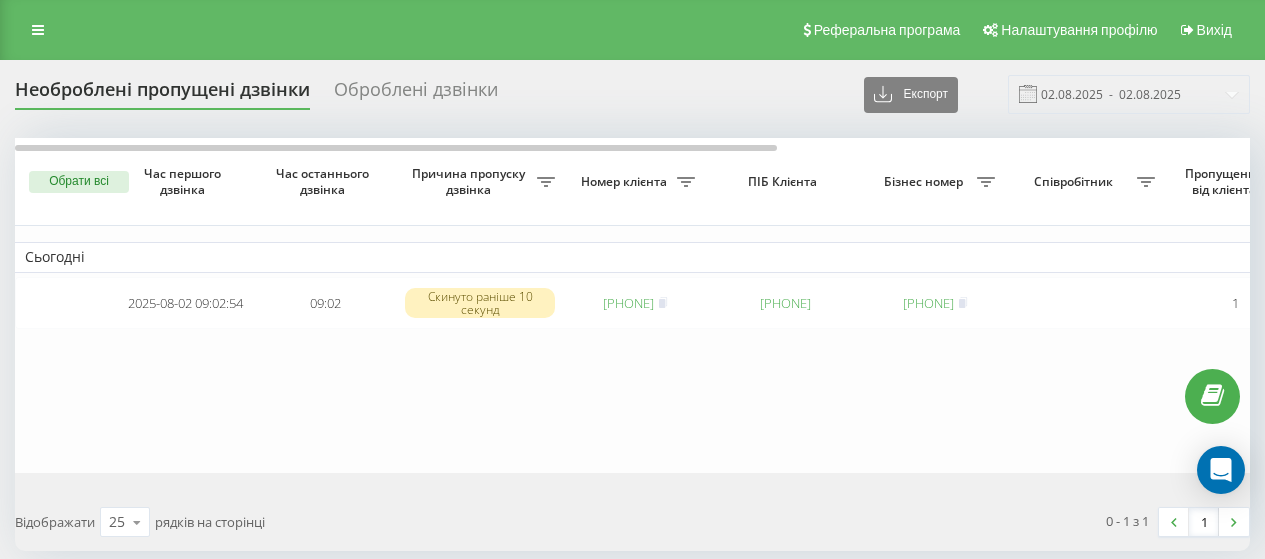 scroll, scrollTop: 0, scrollLeft: 0, axis: both 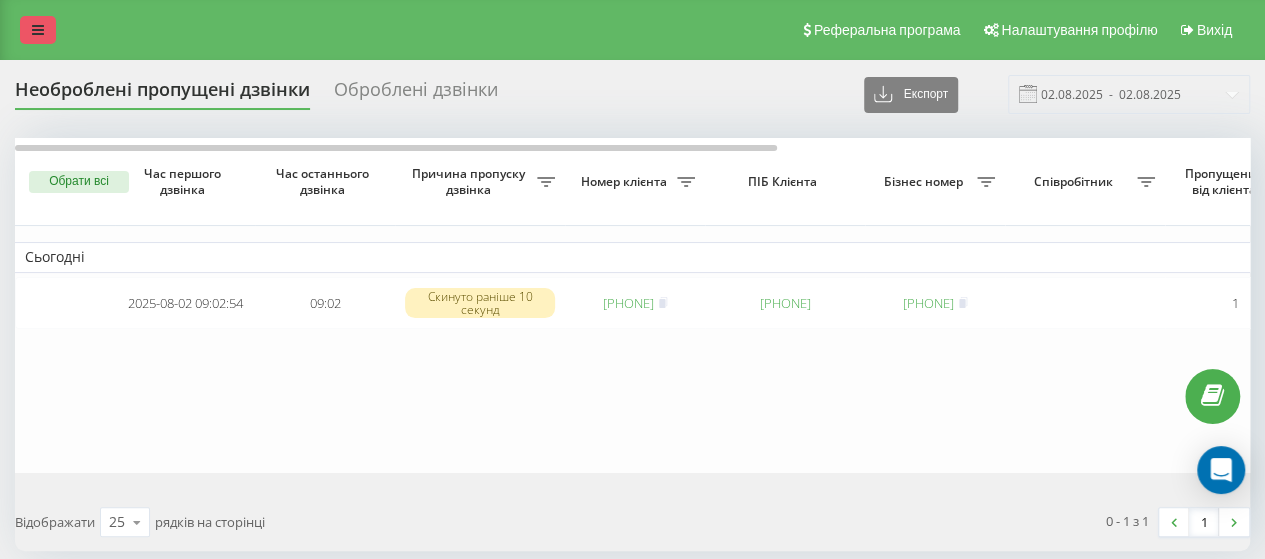 click at bounding box center (38, 30) 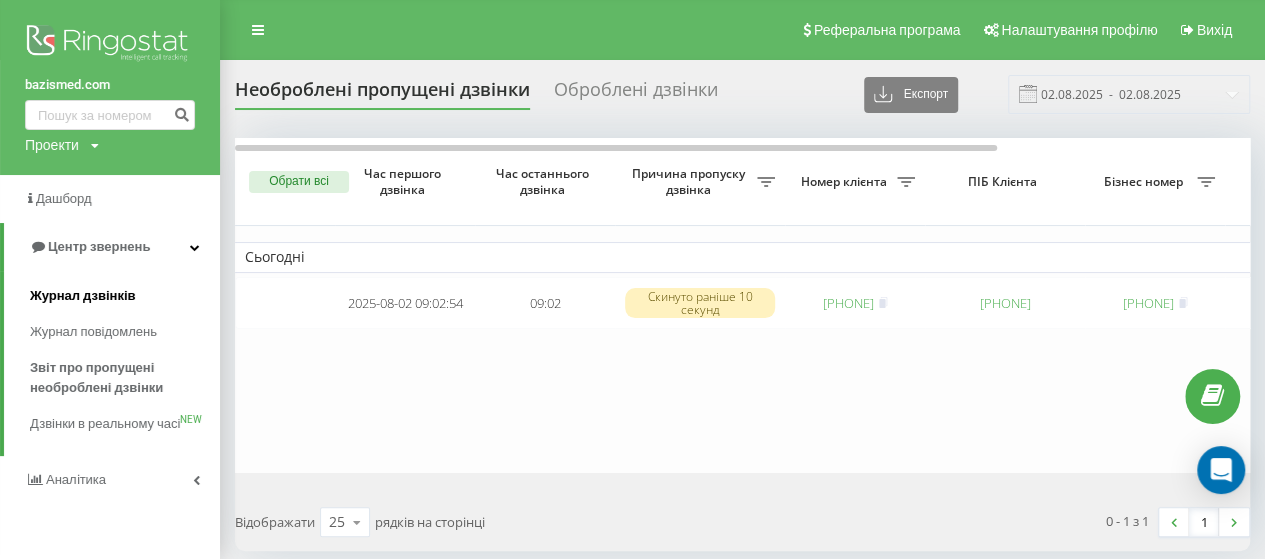 click on "Журнал дзвінків" at bounding box center (83, 296) 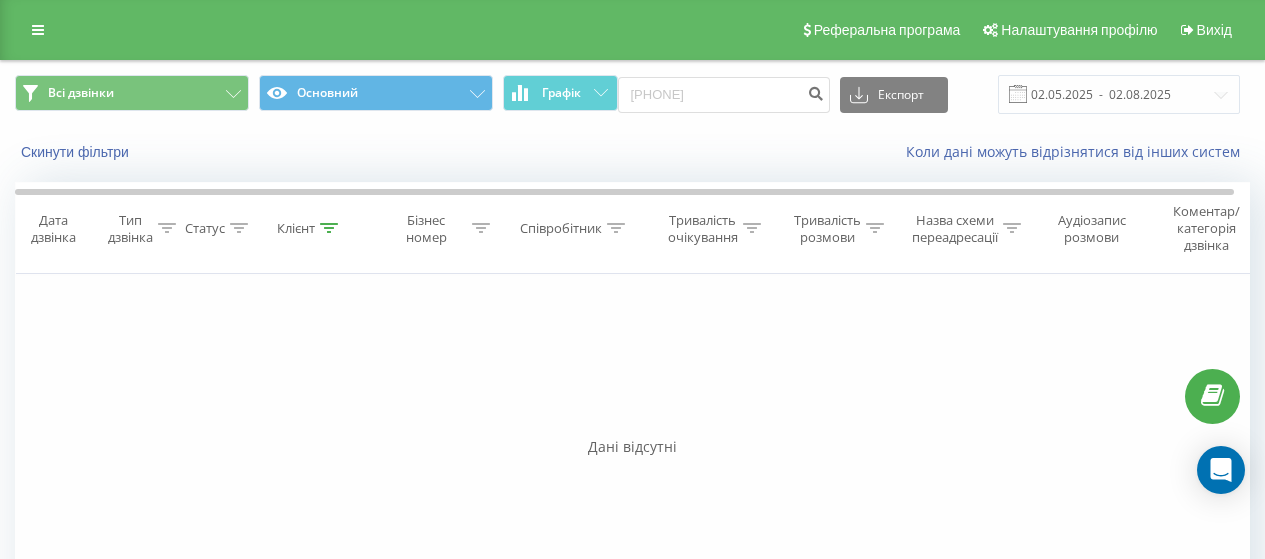 scroll, scrollTop: 0, scrollLeft: 0, axis: both 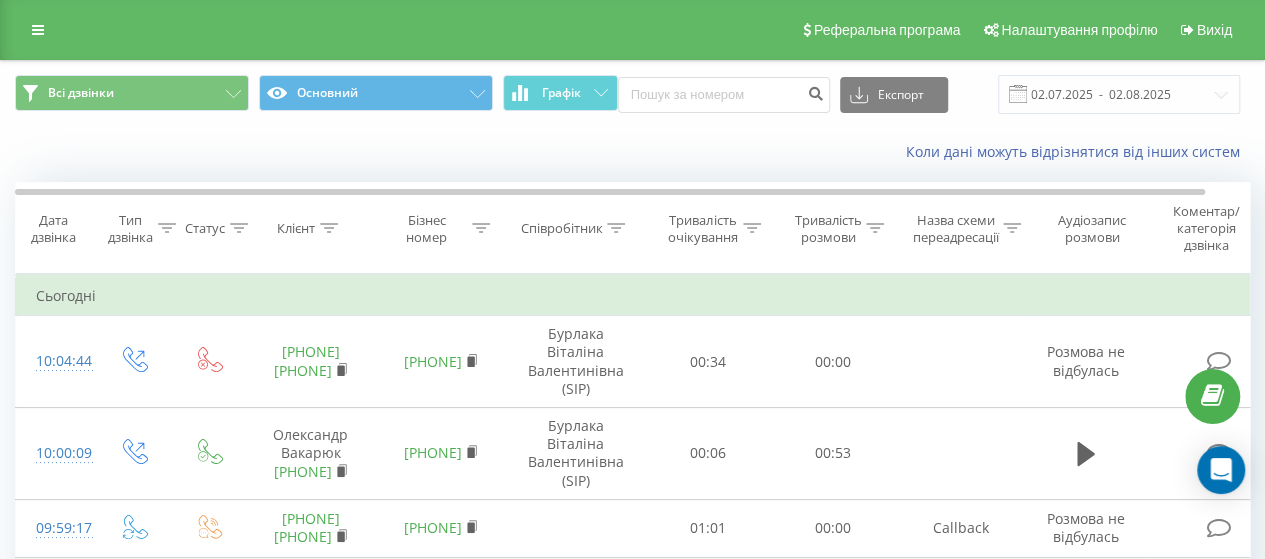 click on "Співробітник" at bounding box center (576, 228) 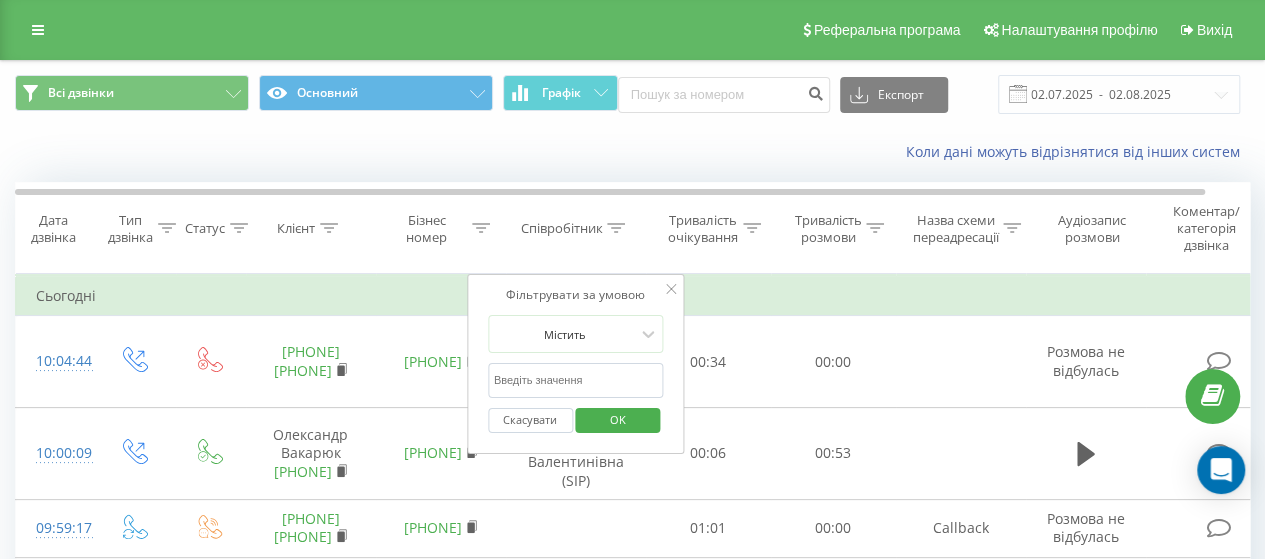 click at bounding box center (576, 380) 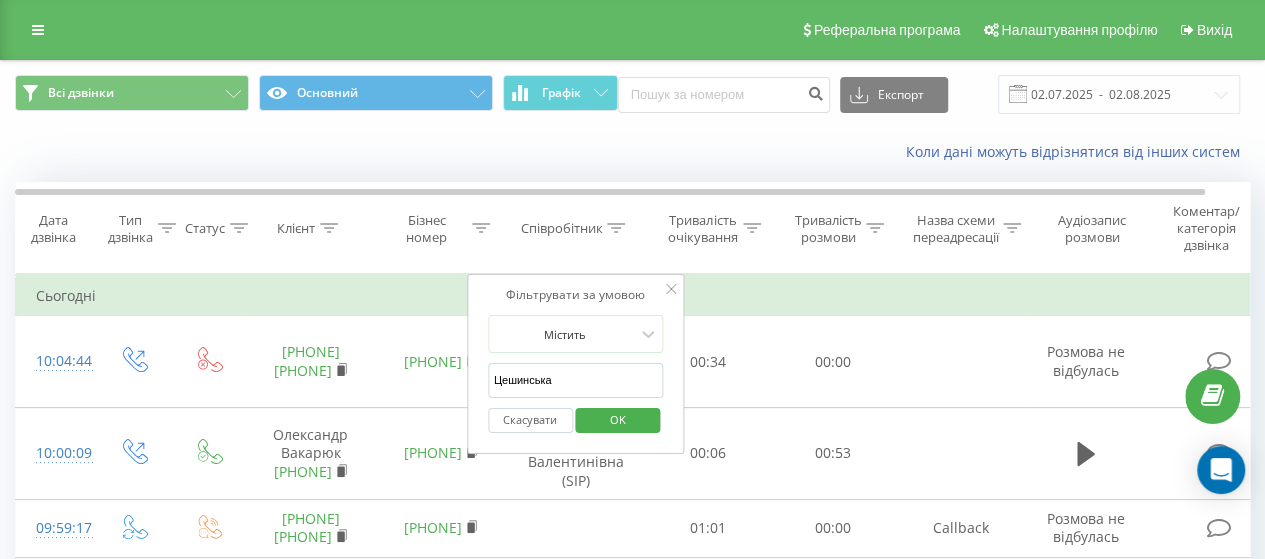 click on "OK" at bounding box center (618, 419) 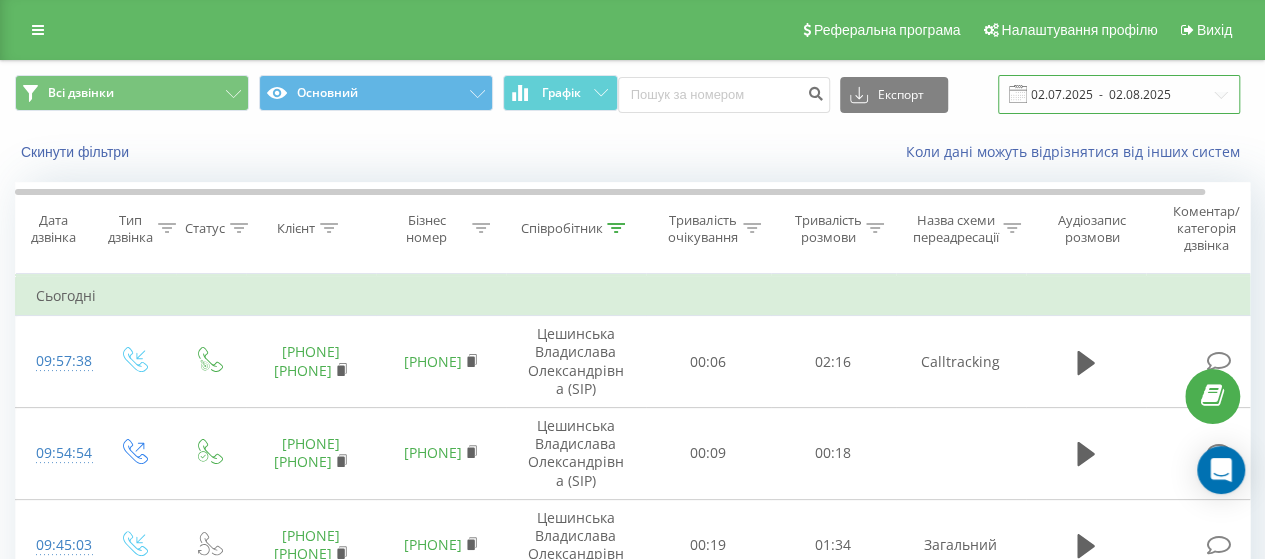 click on "02.07.2025  -  02.08.2025" at bounding box center (1119, 94) 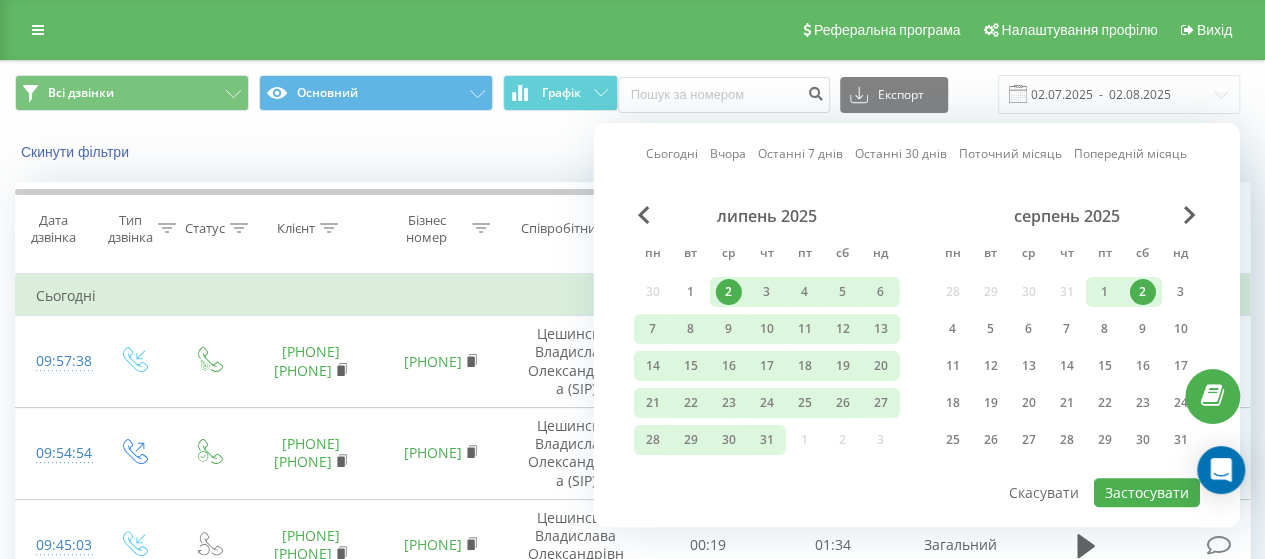 click on "серпень 2025 пн вт ср чт пт сб нд 28 29 30 31 1 2 3 4 5 6 7 8 9 10 11 12 13 14 15 16 17 18 19 20 21 22 23 24 25 26 27 28 29 30 31" at bounding box center [1067, 334] 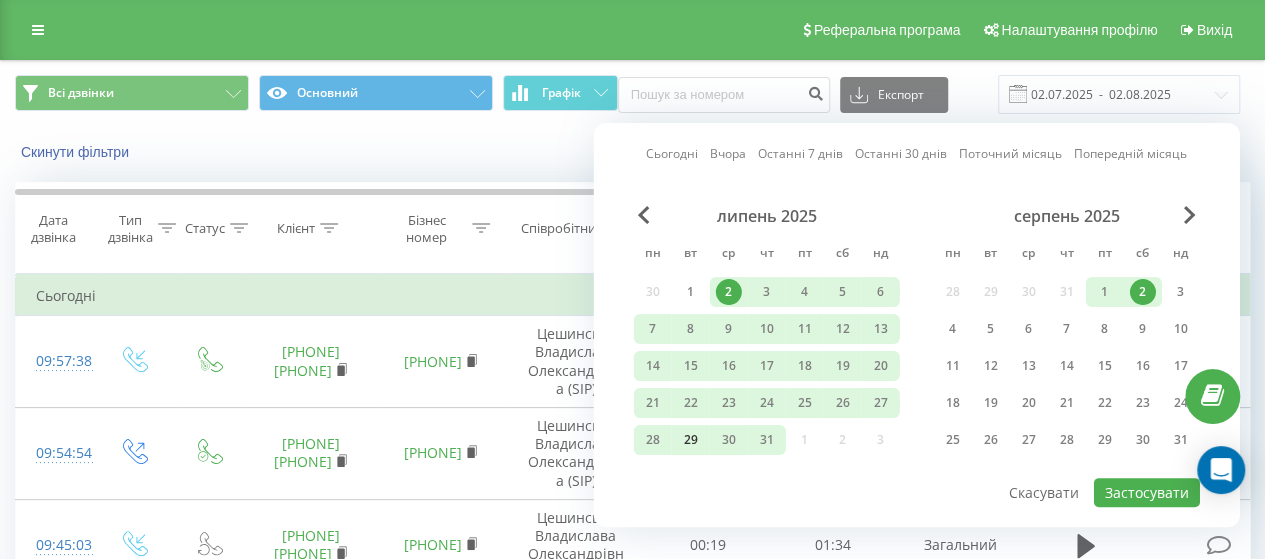 click on "29" at bounding box center (691, 440) 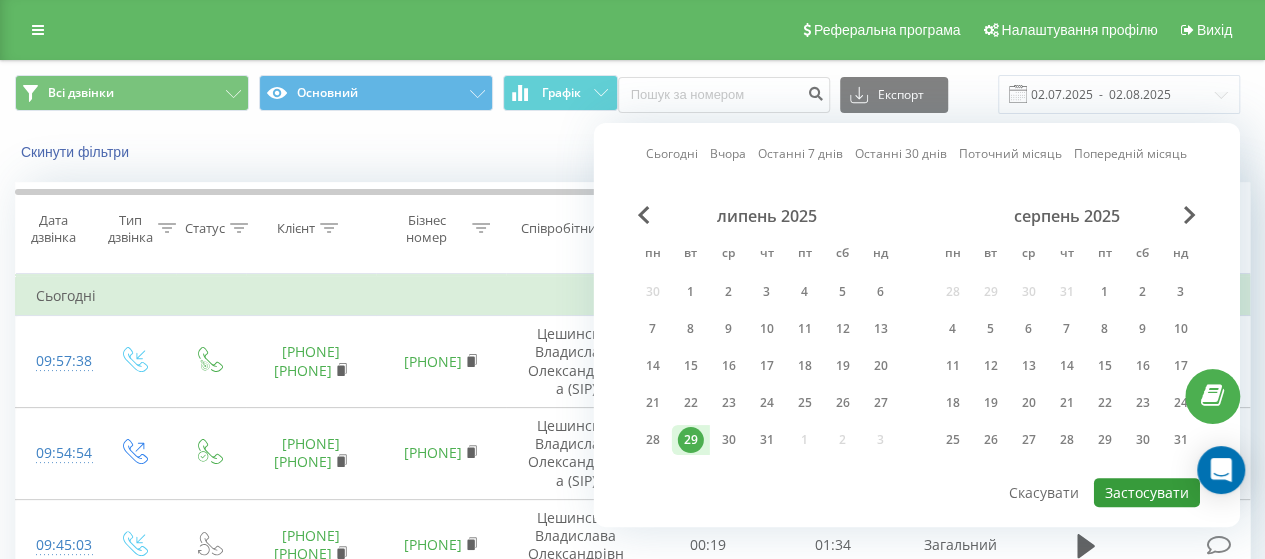 click on "Застосувати" at bounding box center (1147, 492) 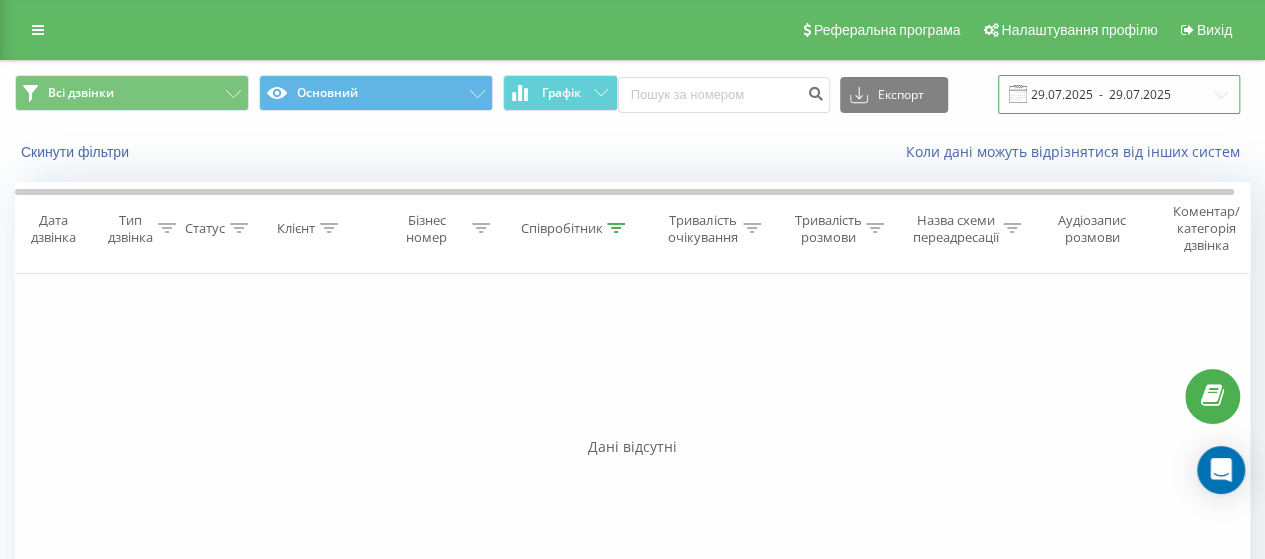click on "29.07.2025  -  29.07.2025" at bounding box center (1119, 94) 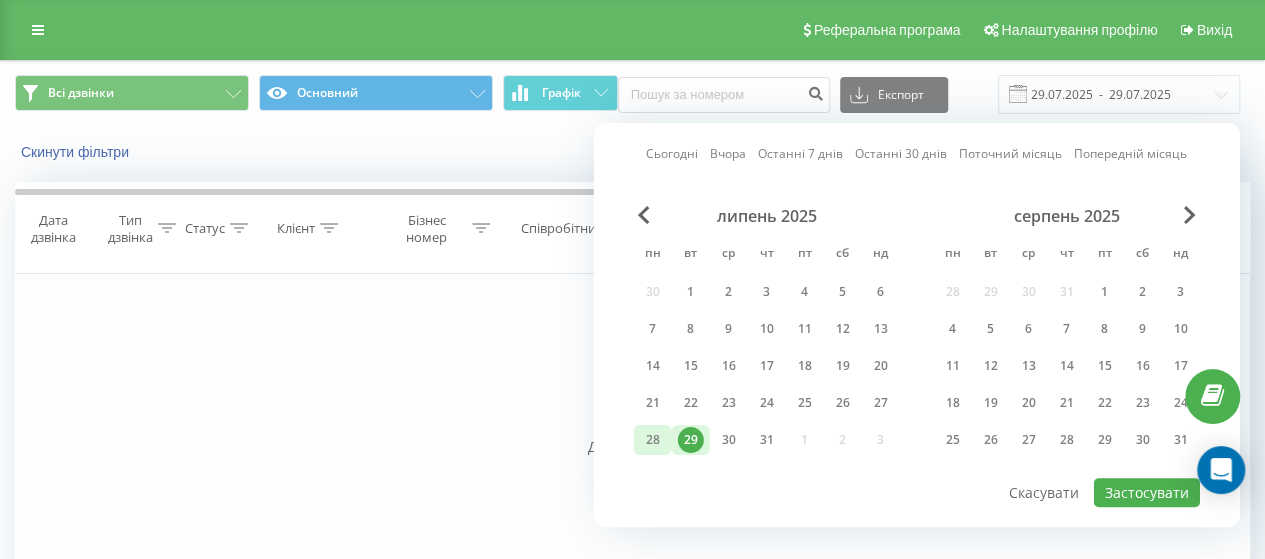 click on "28" at bounding box center (653, 440) 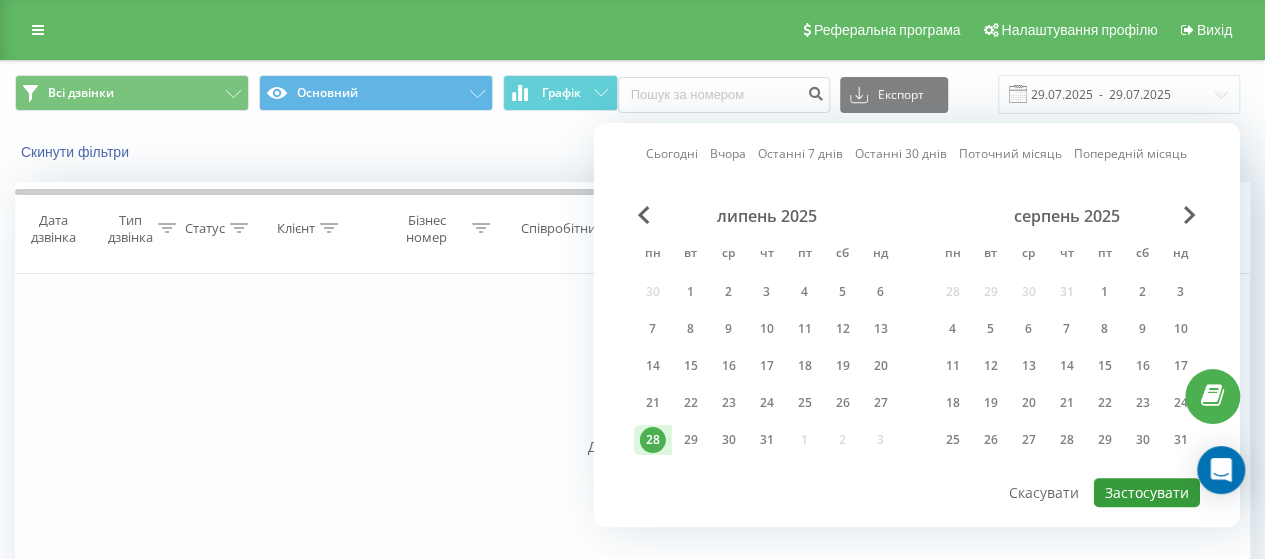 click on "Застосувати" at bounding box center (1147, 492) 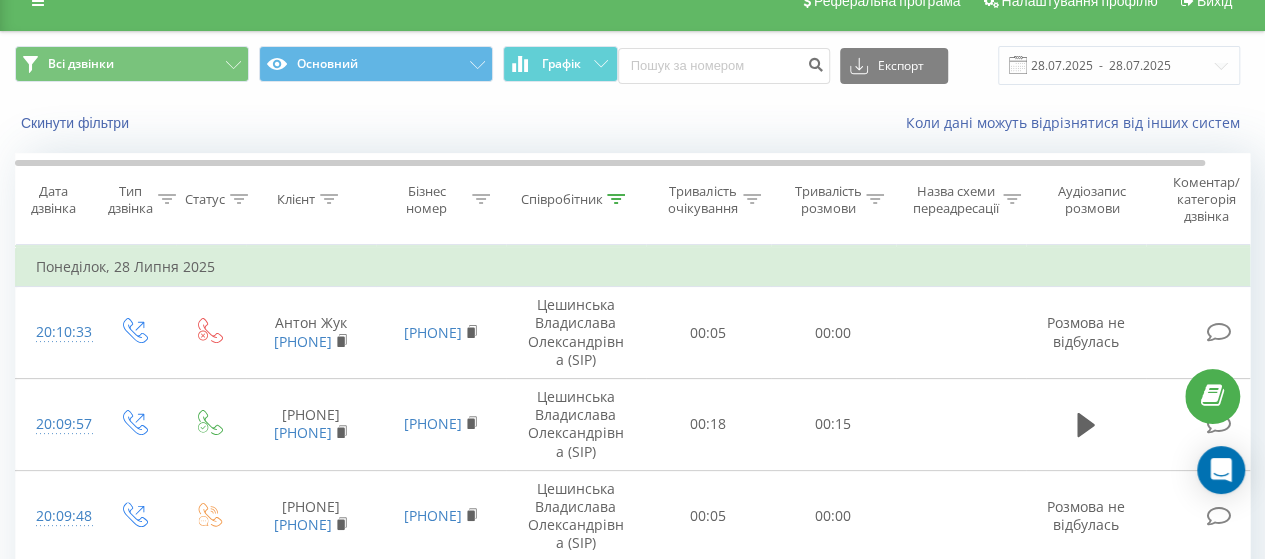 scroll, scrollTop: 12, scrollLeft: 0, axis: vertical 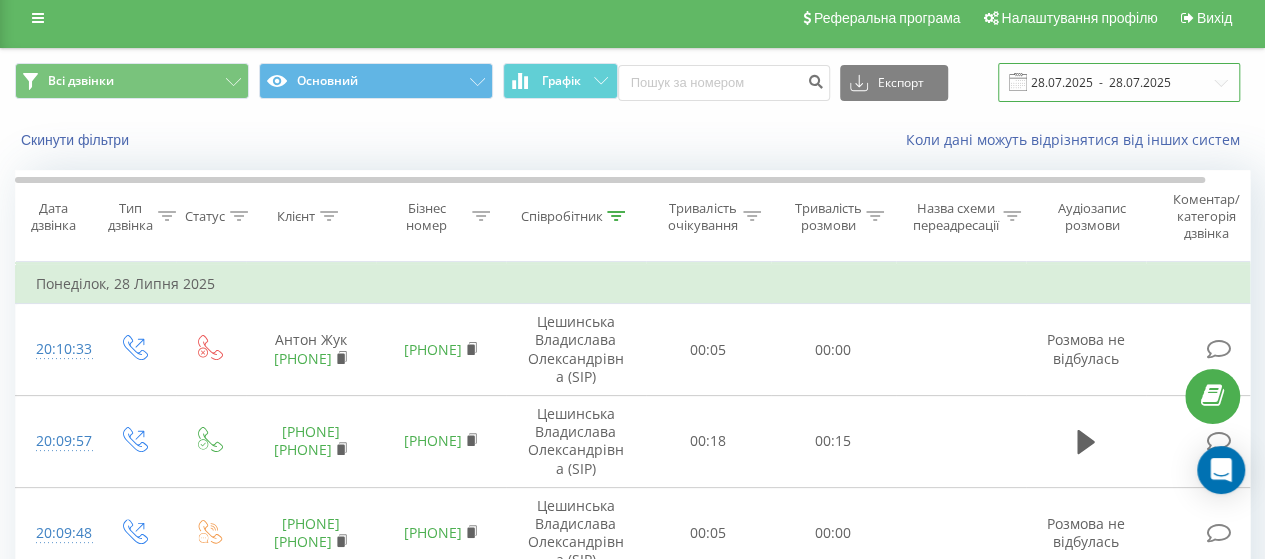 click on "28.07.2025  -  28.07.2025" at bounding box center [1119, 82] 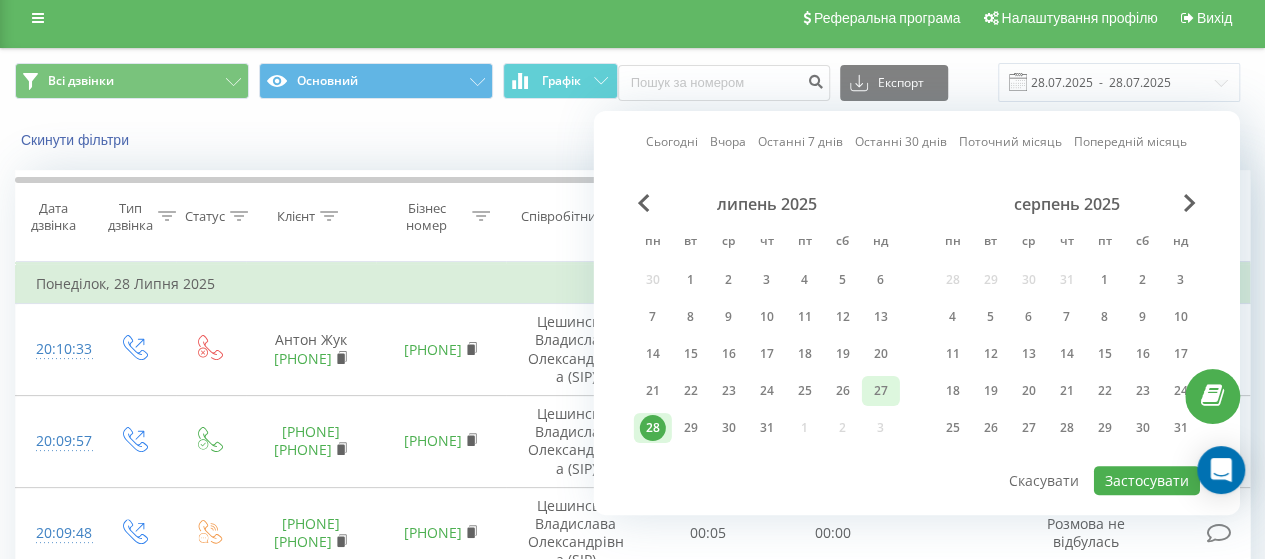 click on "27" at bounding box center [881, 391] 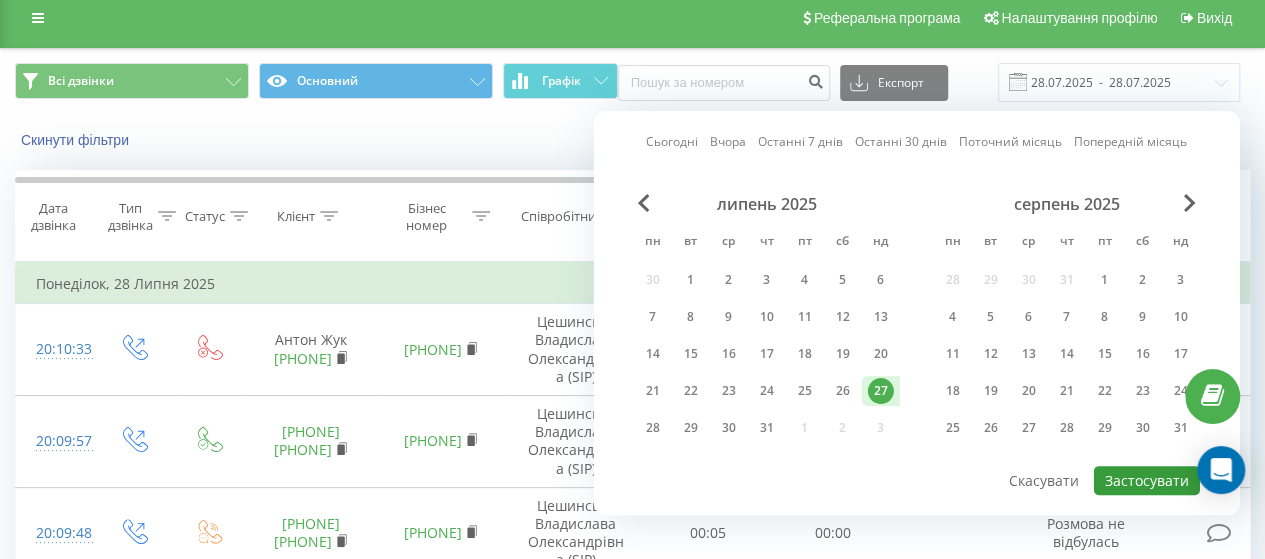 click on "Застосувати" at bounding box center (1147, 480) 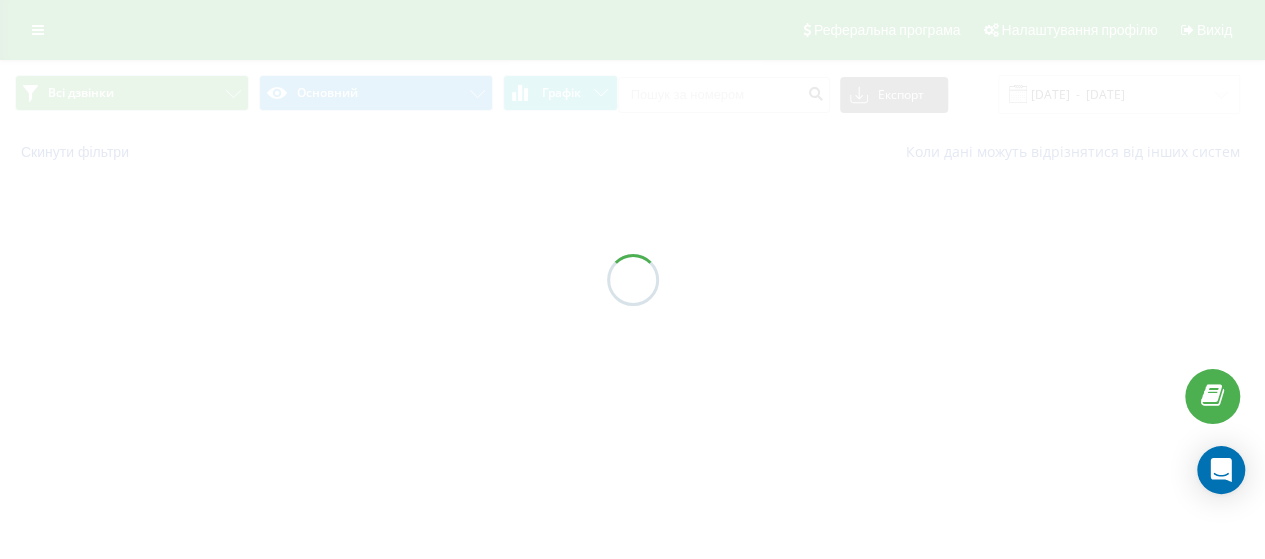 scroll, scrollTop: 0, scrollLeft: 0, axis: both 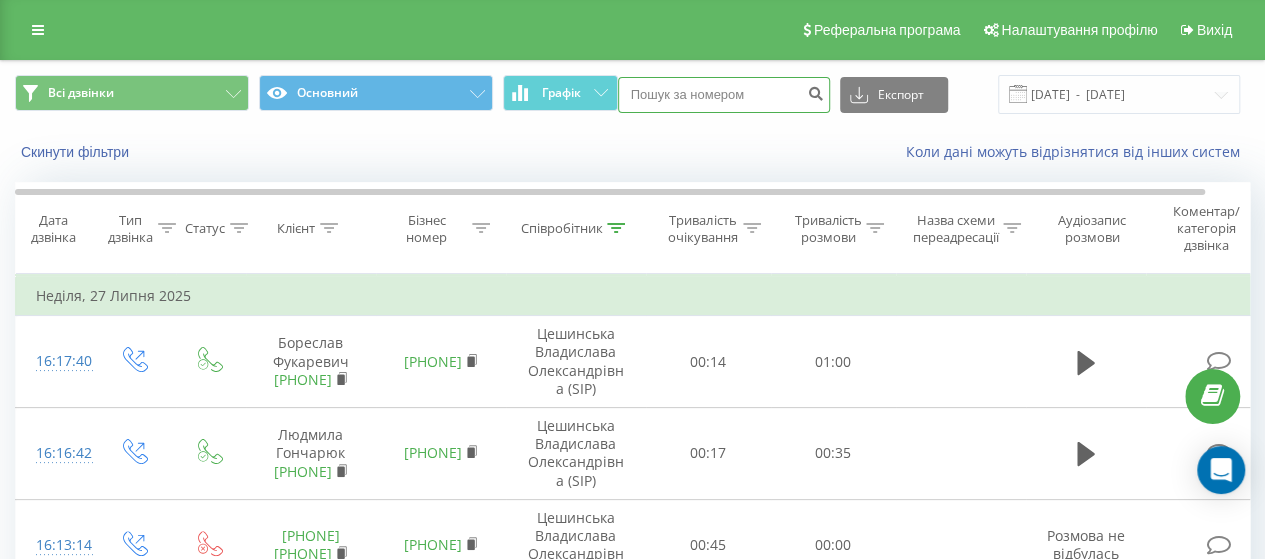 click at bounding box center (724, 95) 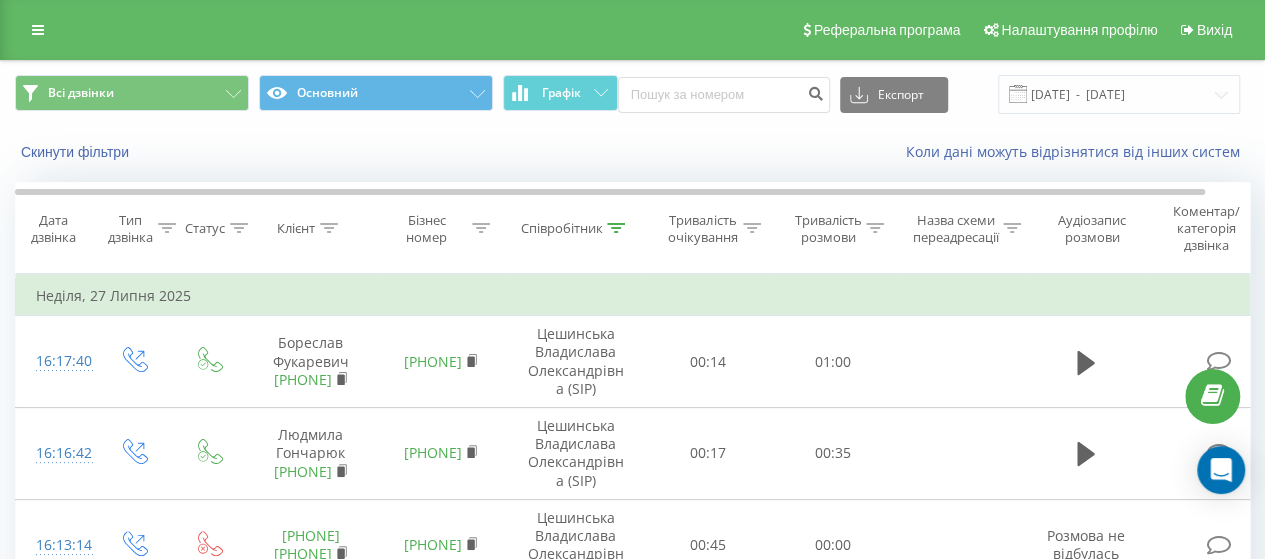 click on "Співробітник" at bounding box center [561, 228] 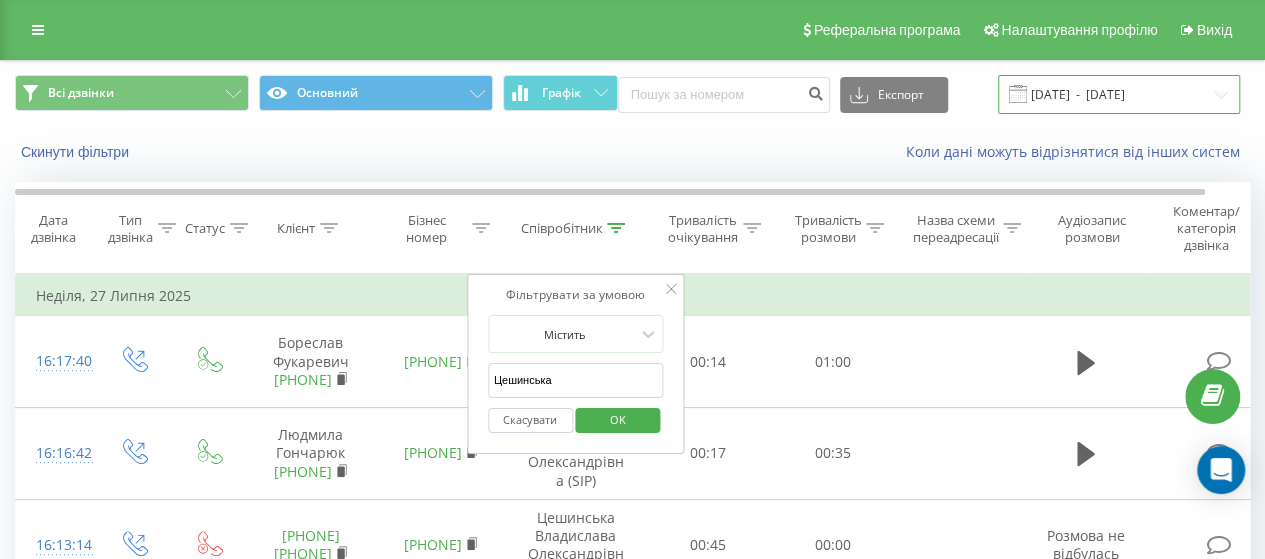 click on "27.07.2025  -  27.07.2025" at bounding box center (1119, 94) 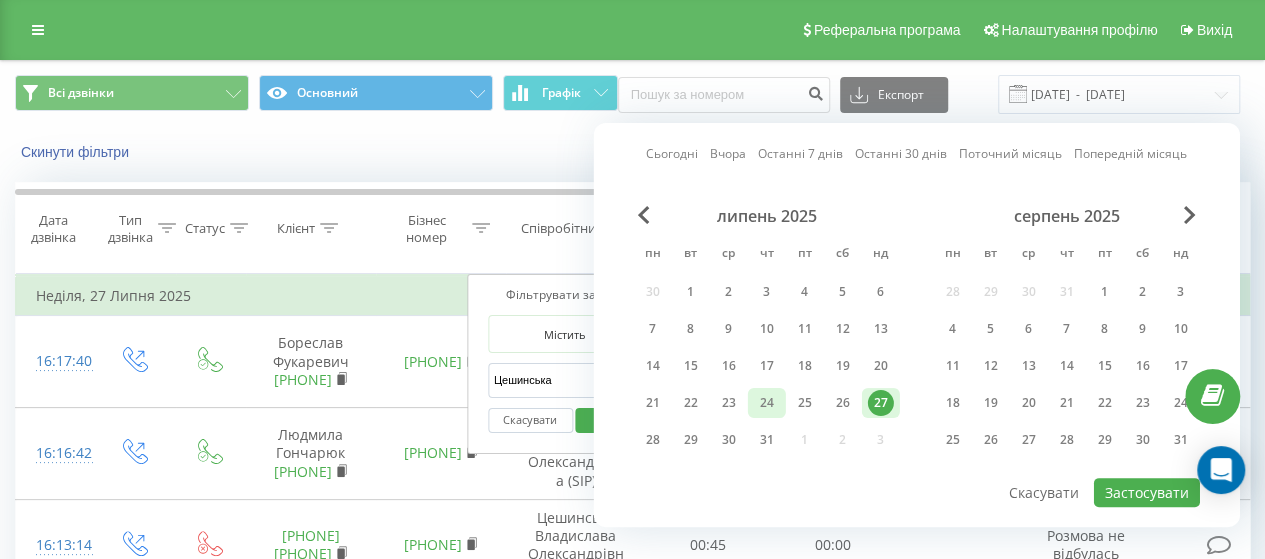 click on "24" at bounding box center (767, 403) 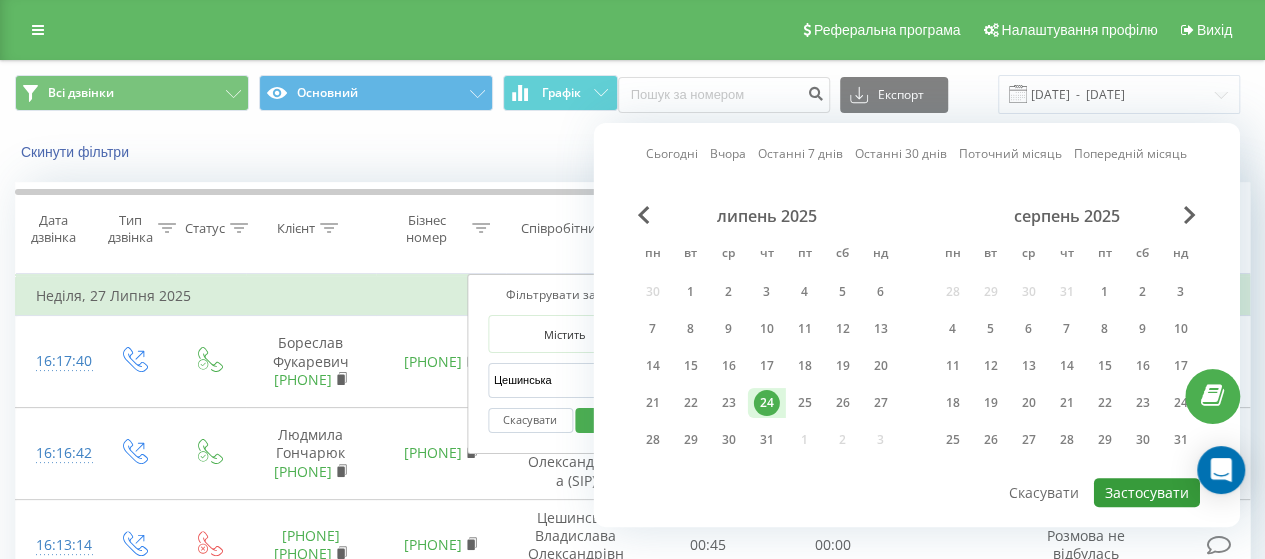 click on "Застосувати" at bounding box center (1147, 492) 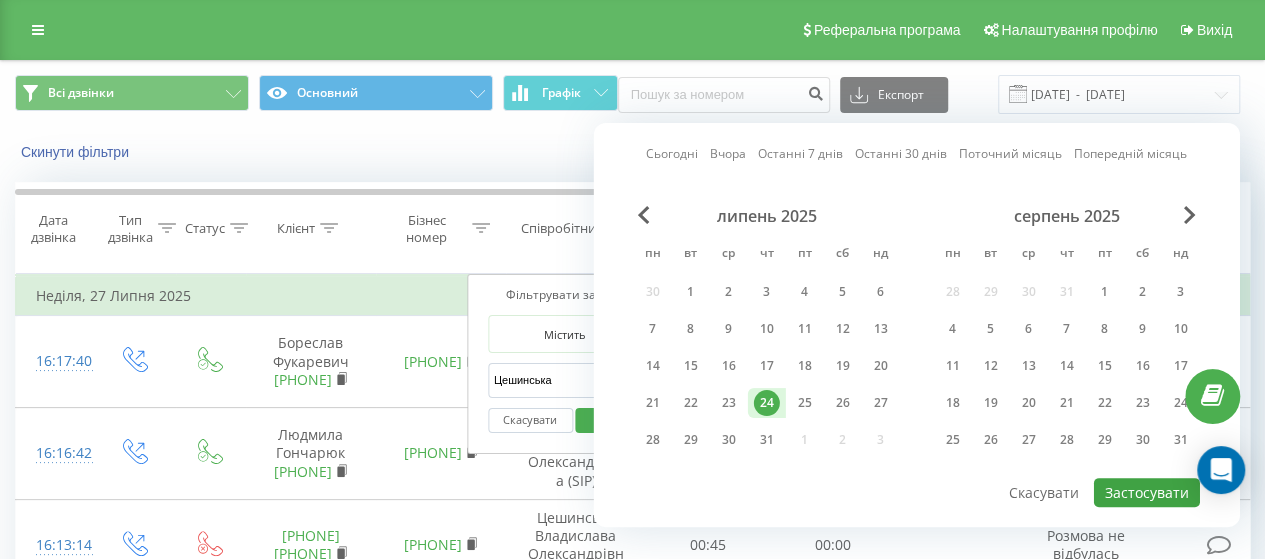 type on "24.07.2025  -  24.07.2025" 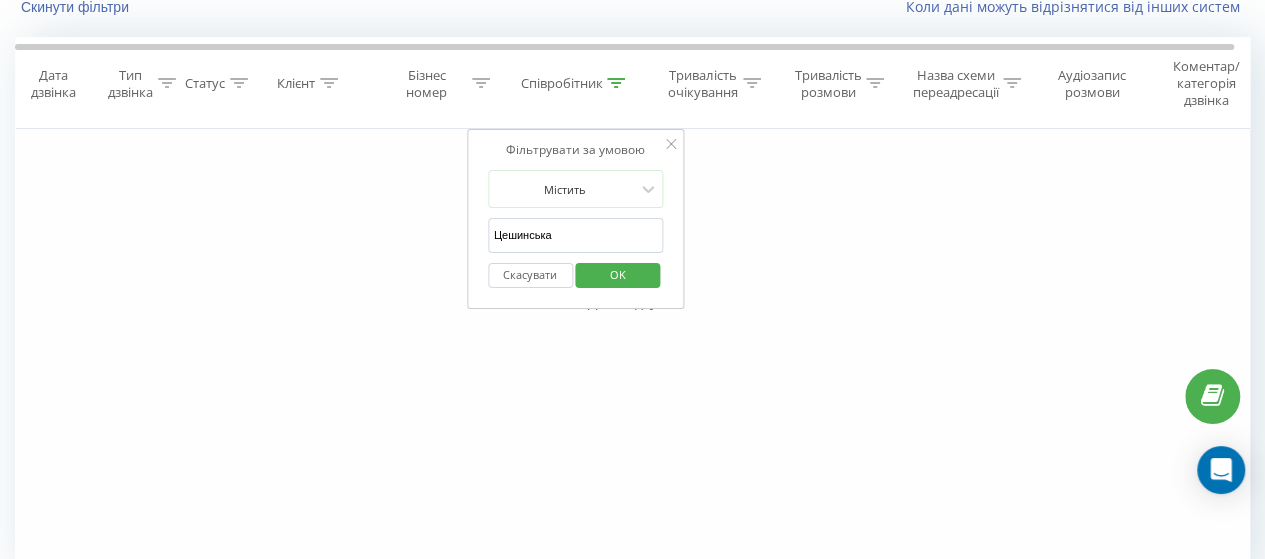 scroll, scrollTop: 149, scrollLeft: 0, axis: vertical 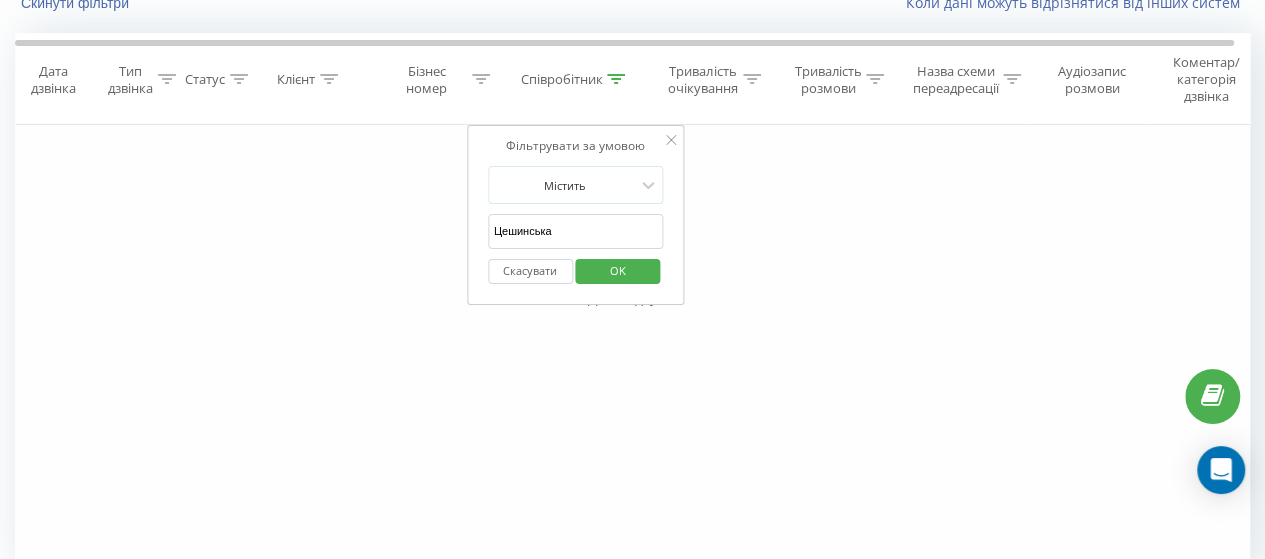 click on "Фільтрувати за умовою Дорівнює Введіть значення Скасувати OK Фільтрувати за умовою Дорівнює Введіть значення Скасувати OK Фільтрувати за умовою Містить Скасувати OK Фільтрувати за умовою Містить Скасувати OK Фільтрувати за умовою Містить Цешинська Скасувати OK Фільтрувати за умовою Дорівнює Скасувати OK Фільтрувати за умовою Дорівнює Скасувати OK Фільтрувати за умовою Містить Скасувати OK Фільтрувати за умовою Дорівнює Введіть значення Скасувати OK" at bounding box center [632, 350] 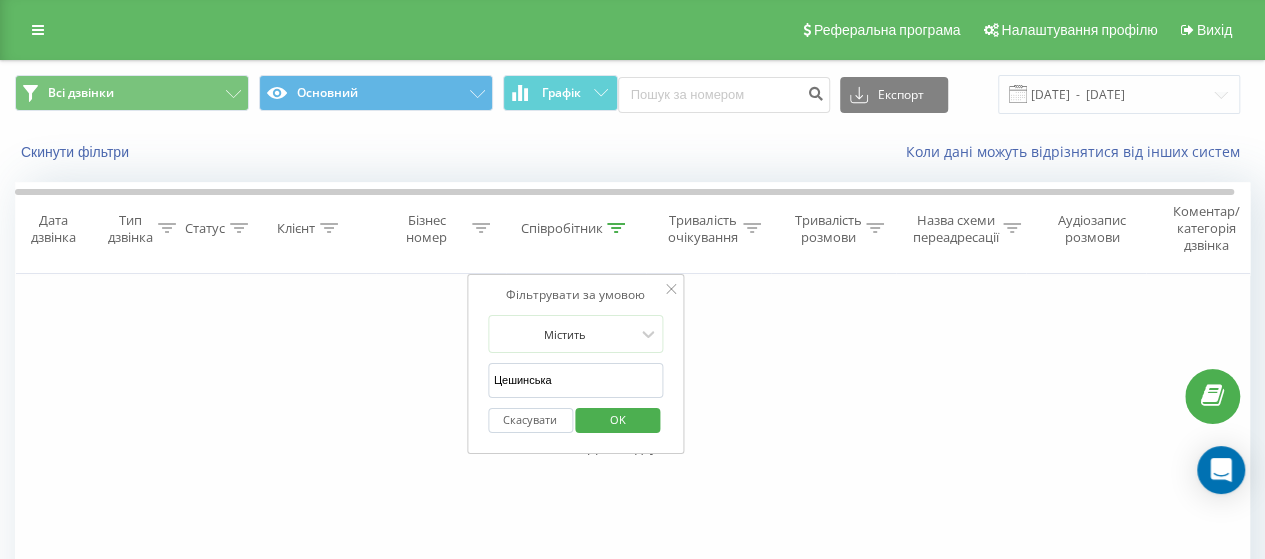 click on "Реферальна програма Налаштування профілю Вихід" at bounding box center [632, 30] 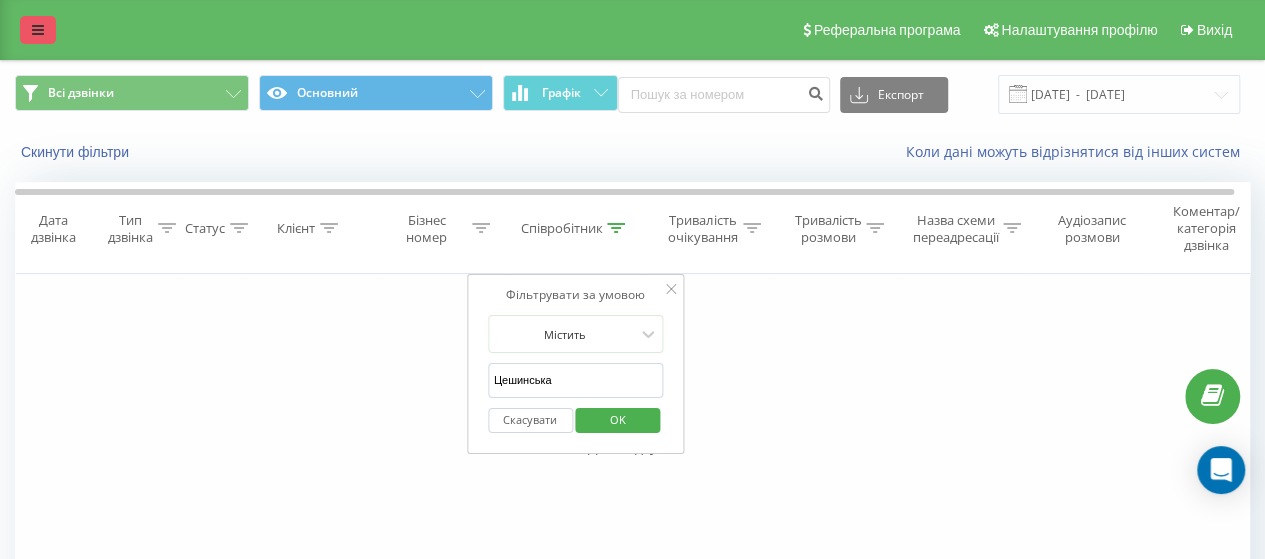 click at bounding box center (38, 30) 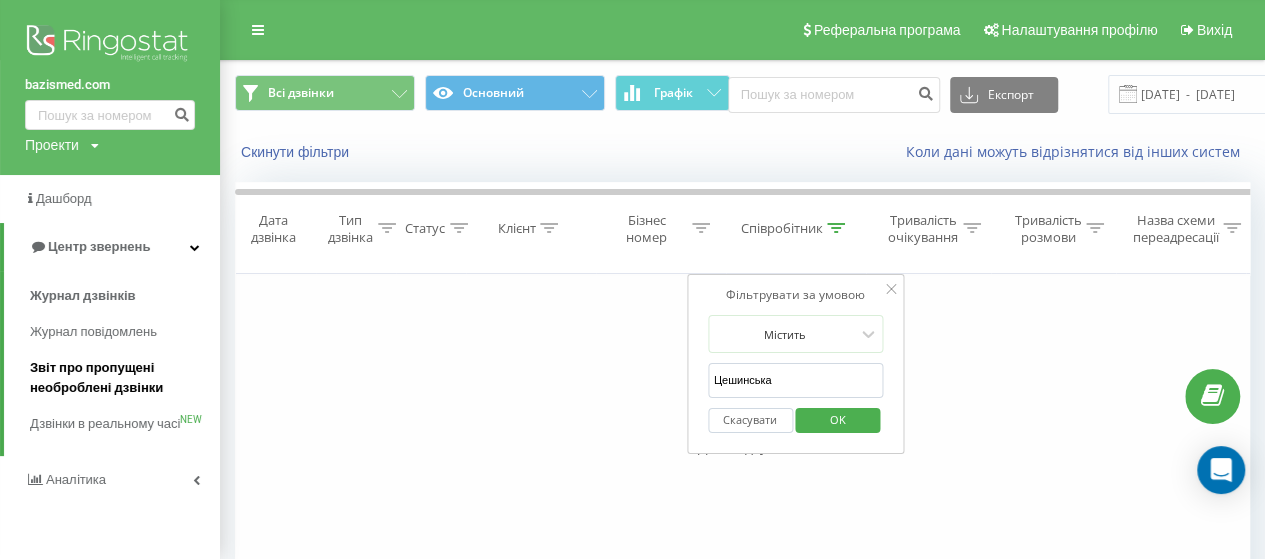 click on "Звіт про пропущені необроблені дзвінки" at bounding box center (120, 378) 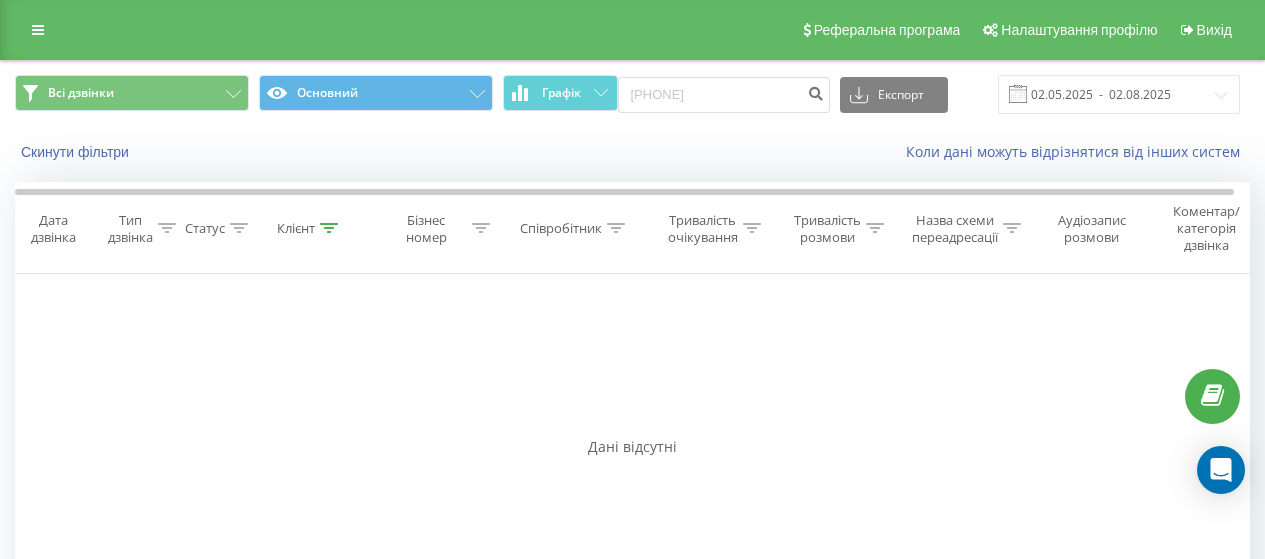 scroll, scrollTop: 0, scrollLeft: 0, axis: both 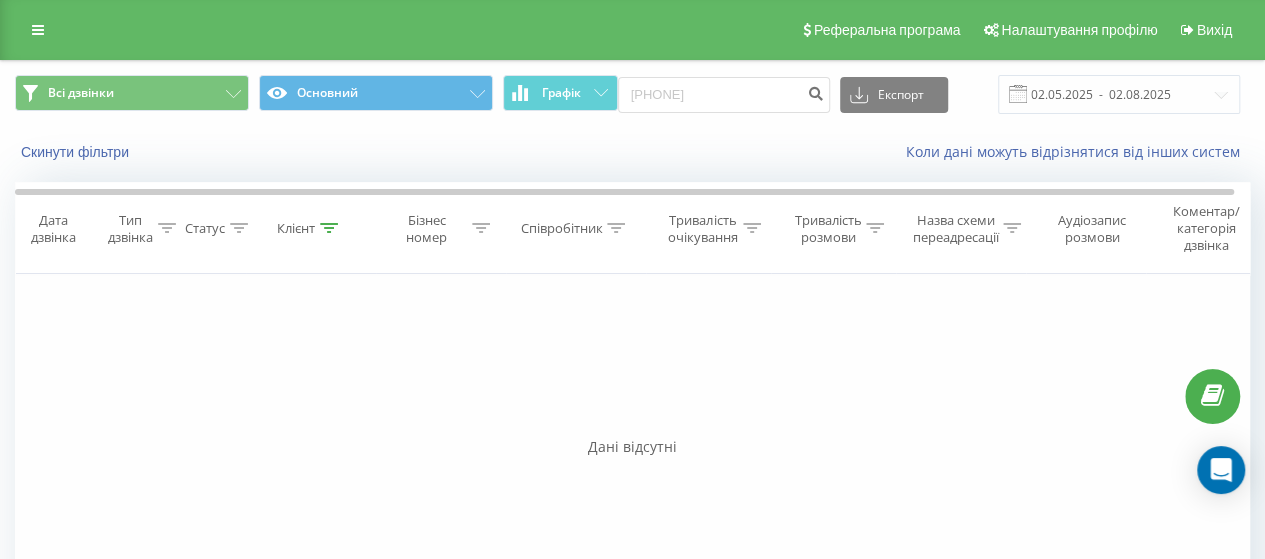 drag, startPoint x: 722, startPoint y: 113, endPoint x: 728, endPoint y: 98, distance: 16.155495 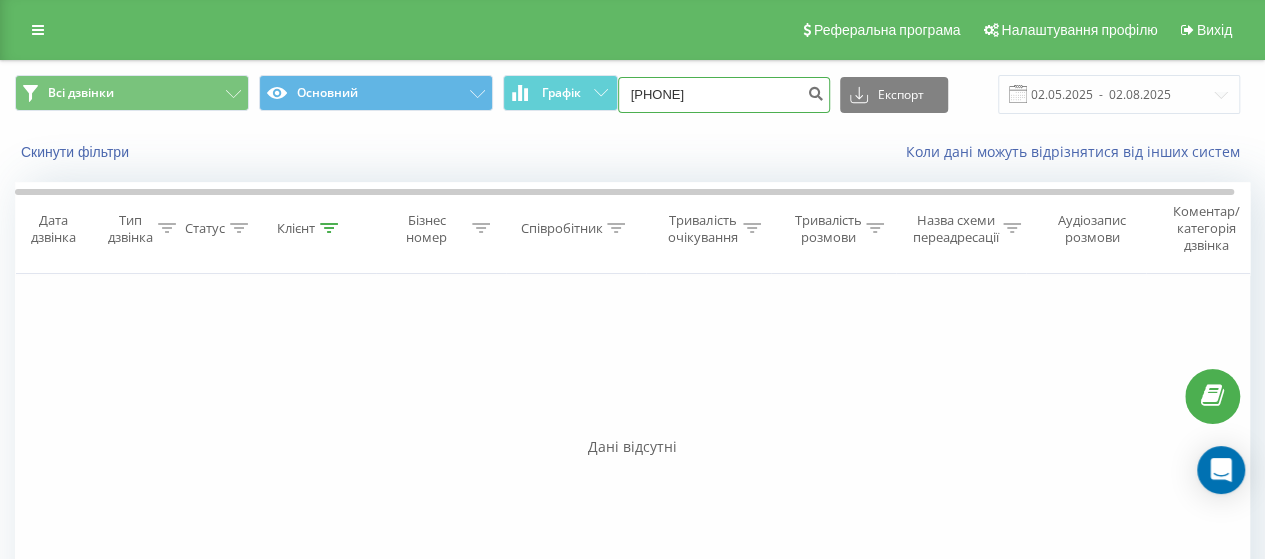 drag, startPoint x: 728, startPoint y: 98, endPoint x: 641, endPoint y: 111, distance: 87.965904 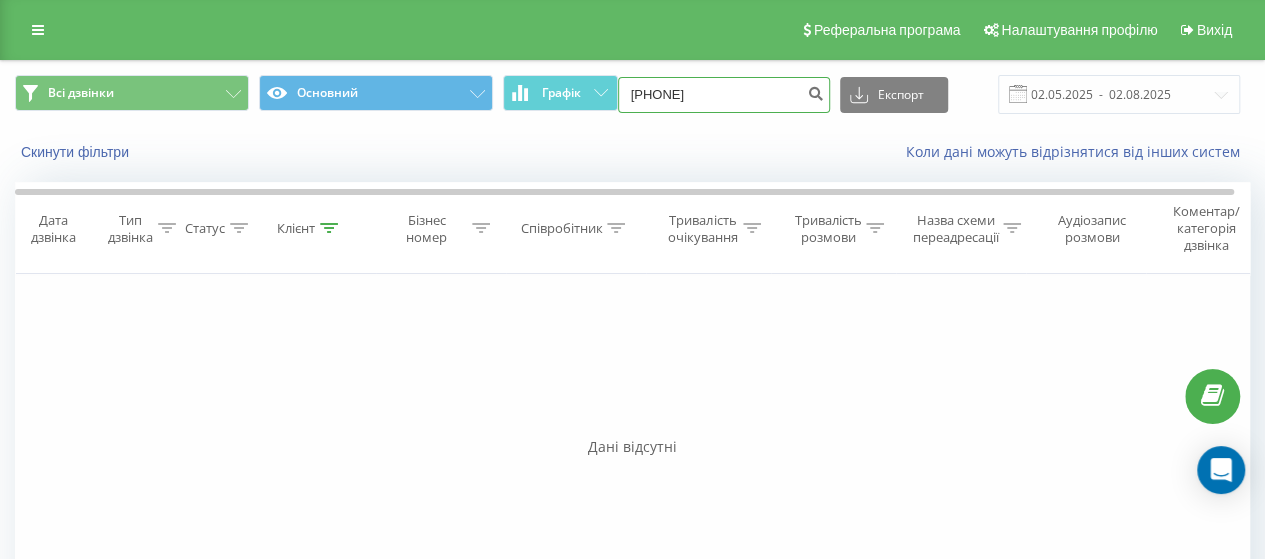 type on "063 147 7496" 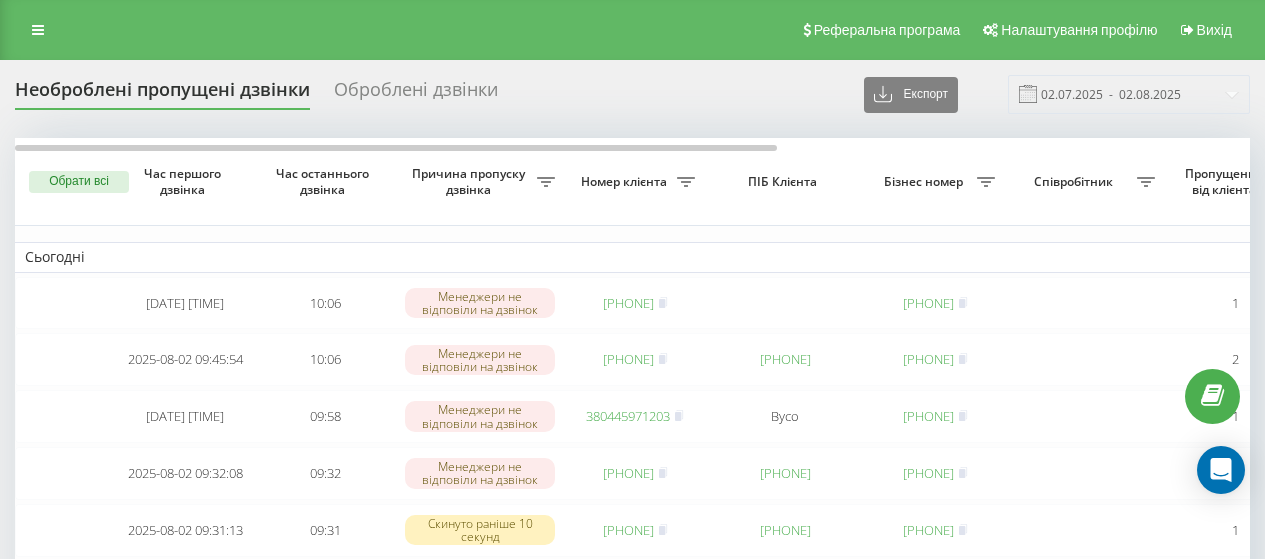 scroll, scrollTop: 0, scrollLeft: 0, axis: both 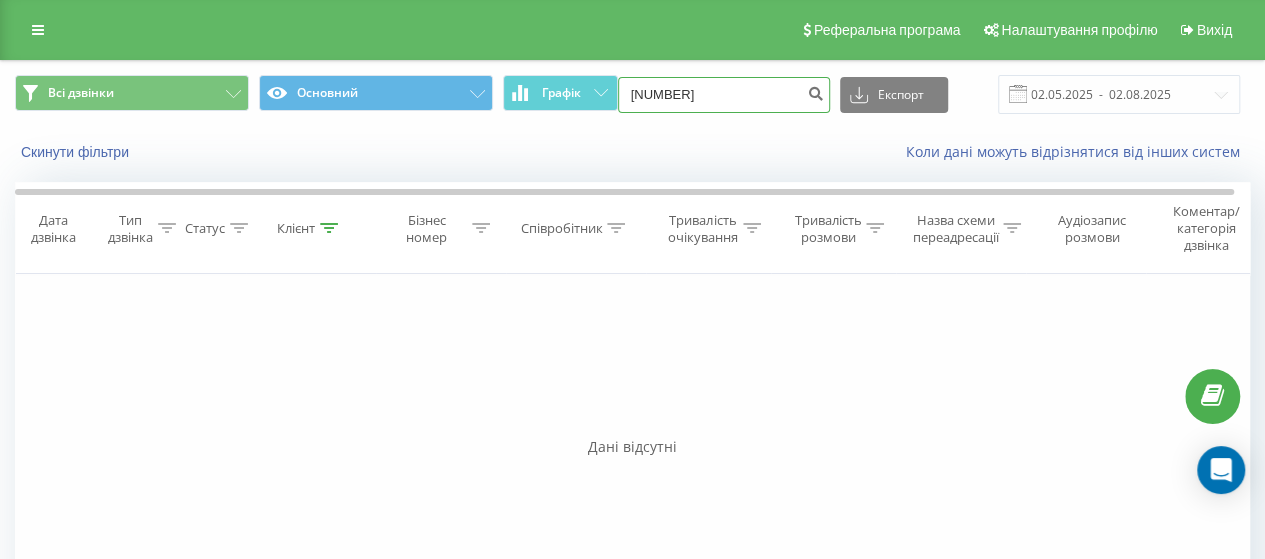 drag, startPoint x: 742, startPoint y: 87, endPoint x: 636, endPoint y: 97, distance: 106.47065 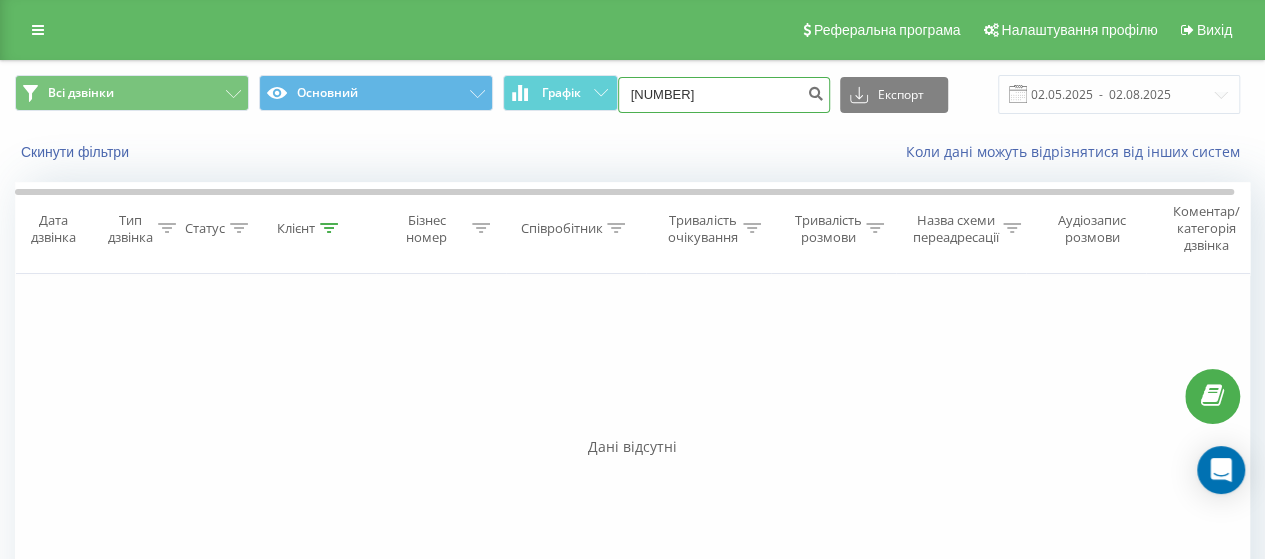 click on "0631477496" at bounding box center [724, 95] 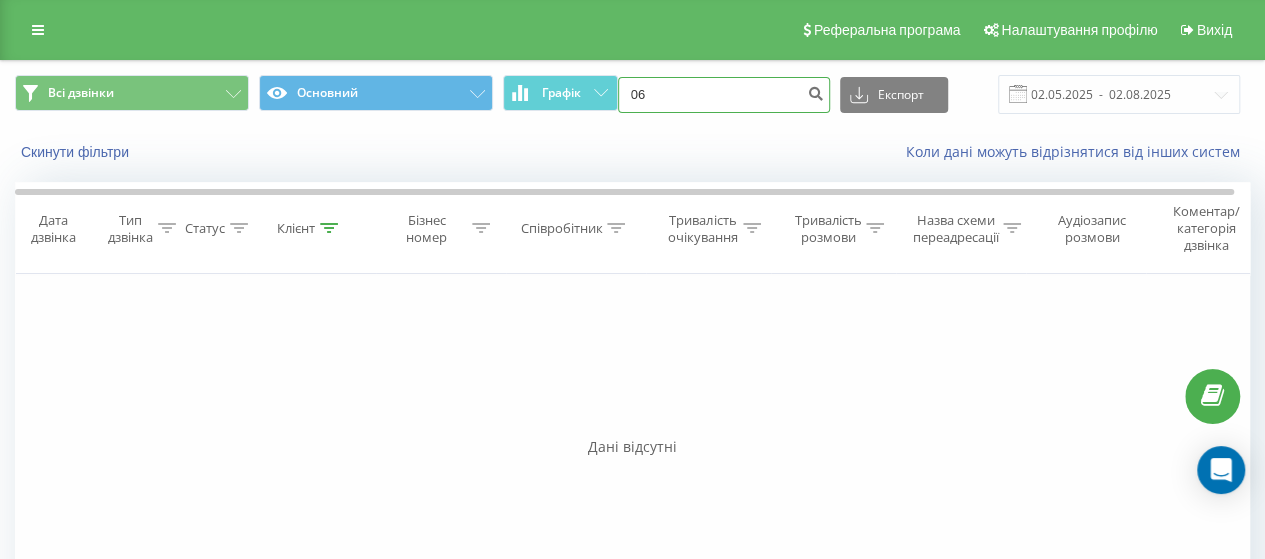type on "0" 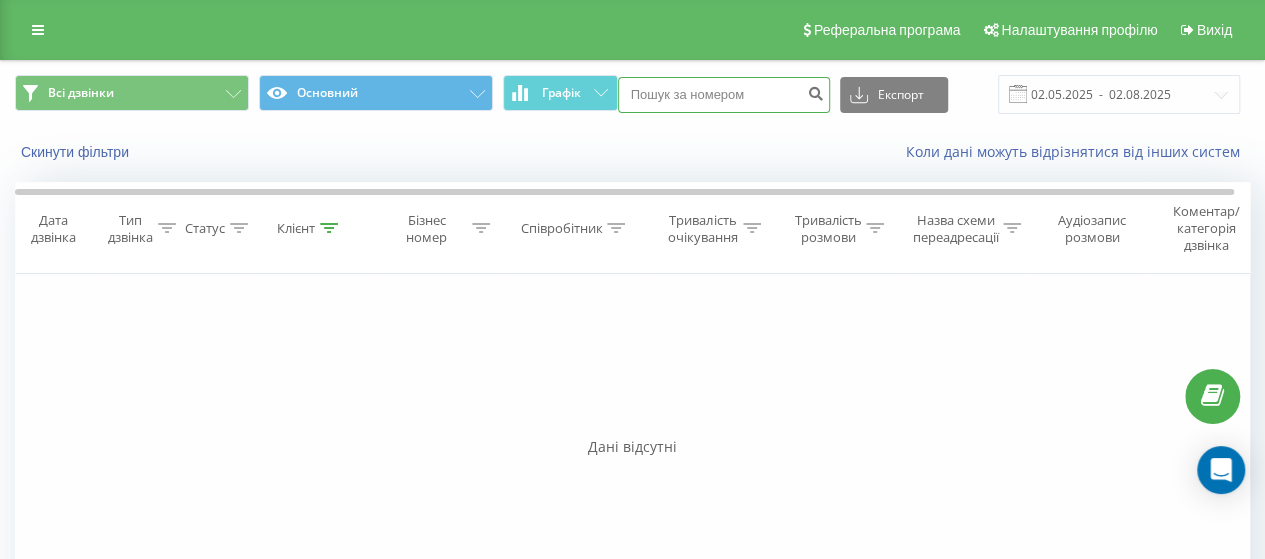 paste on "093 114 7099" 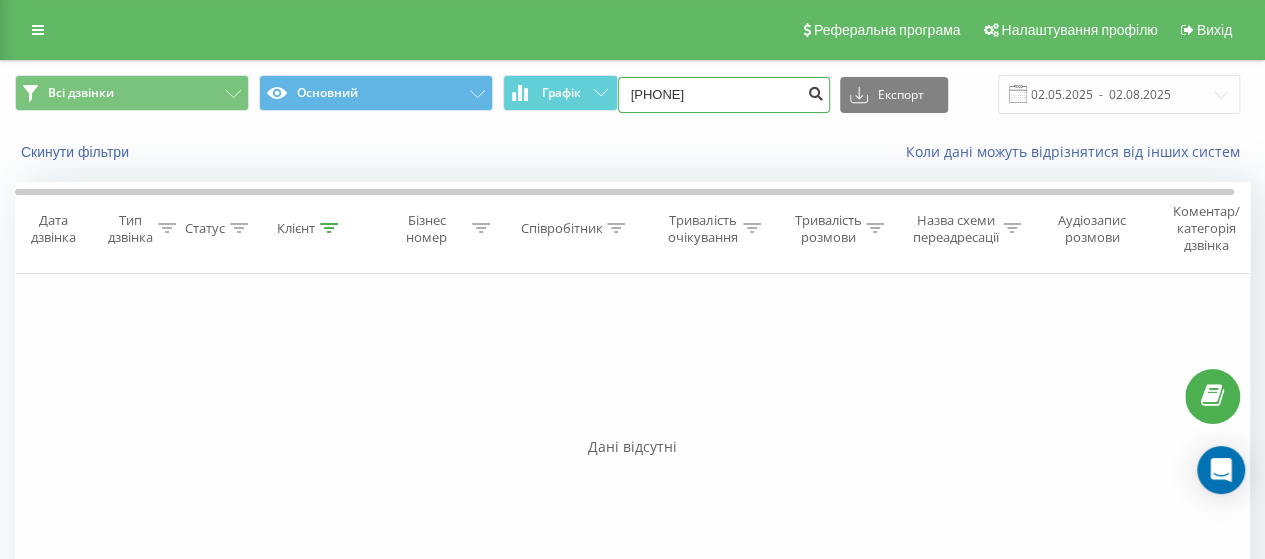 type on "093 114 7099" 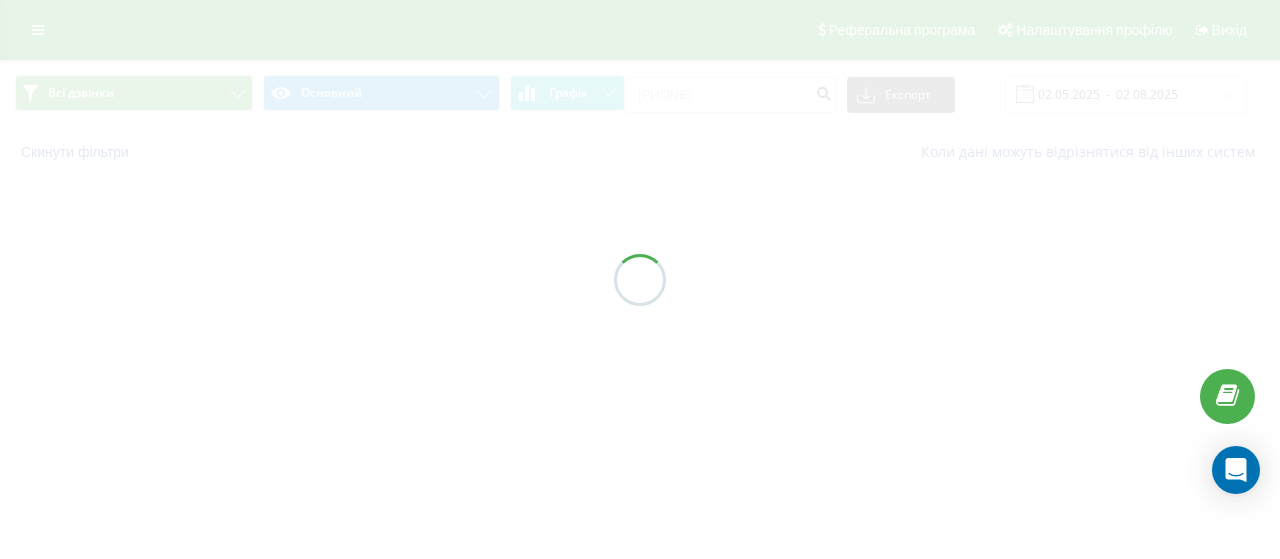 scroll, scrollTop: 0, scrollLeft: 0, axis: both 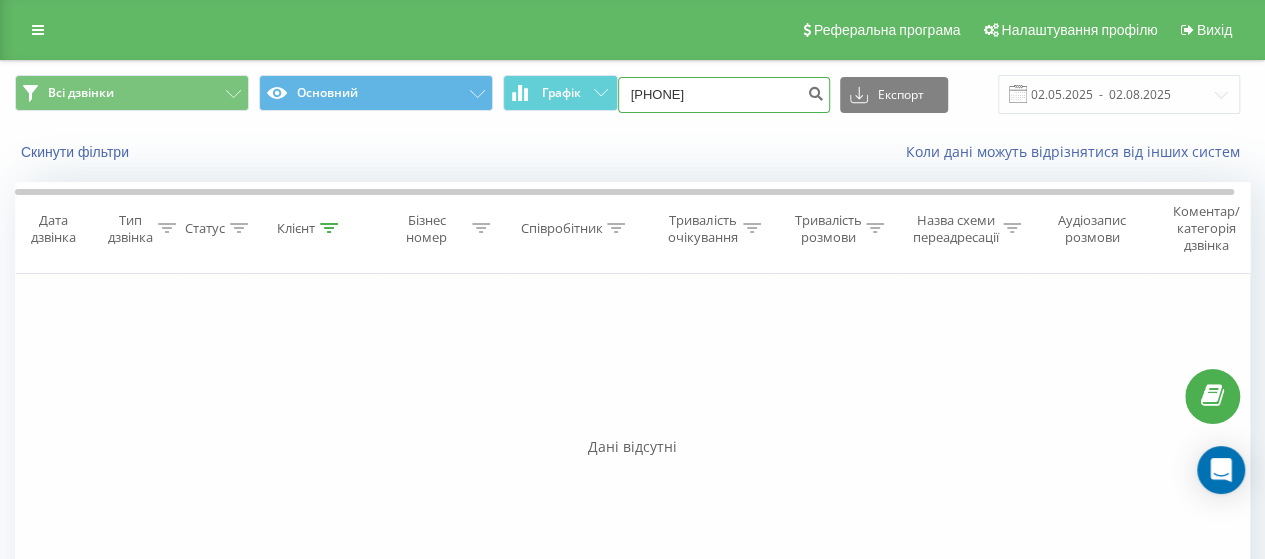 drag, startPoint x: 722, startPoint y: 105, endPoint x: 591, endPoint y: 131, distance: 133.55524 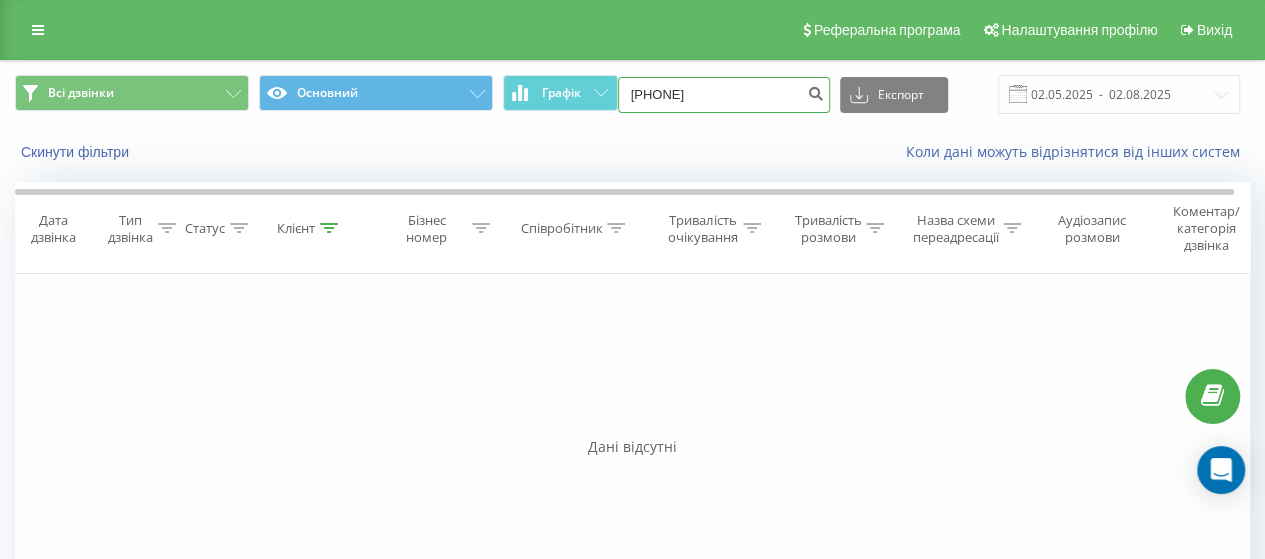 type on "[PHONE]" 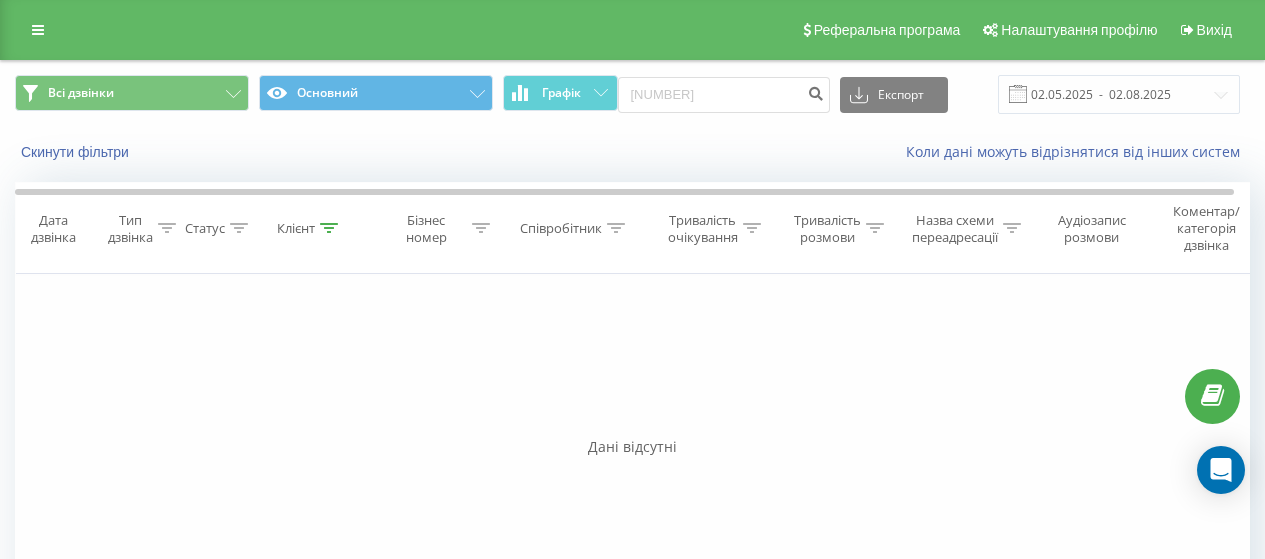 scroll, scrollTop: 0, scrollLeft: 0, axis: both 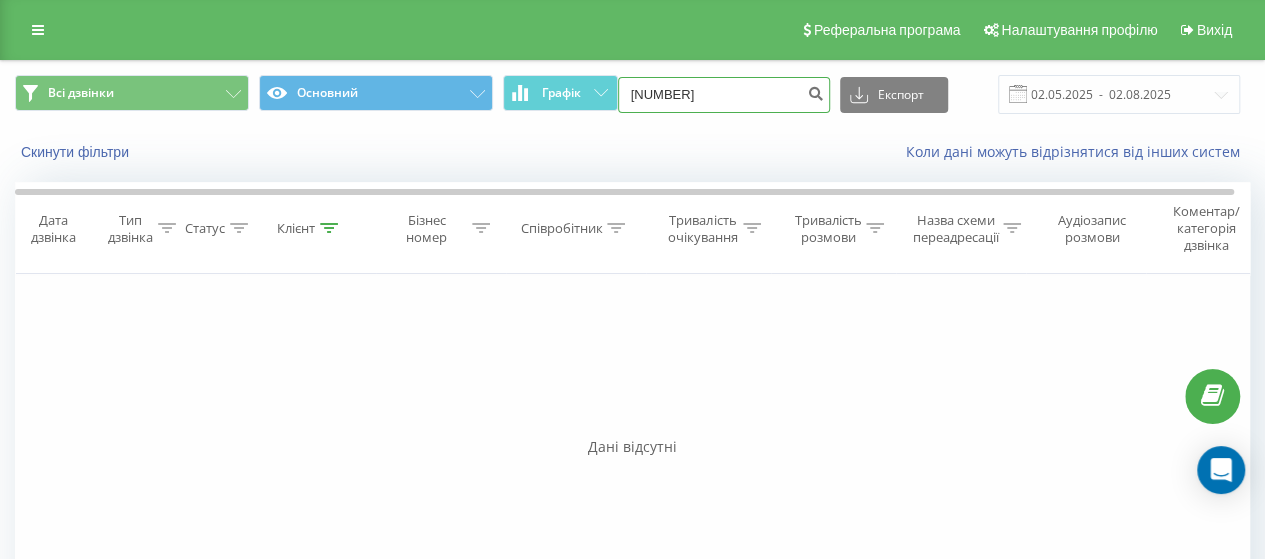 click on "[NUMBER]" at bounding box center (724, 95) 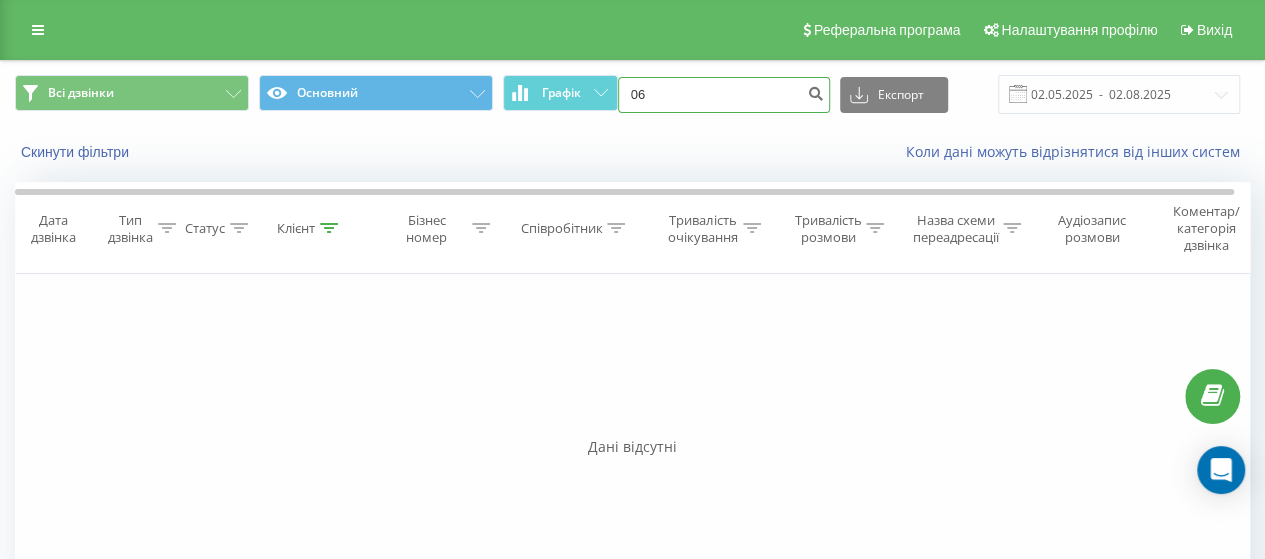type on "0" 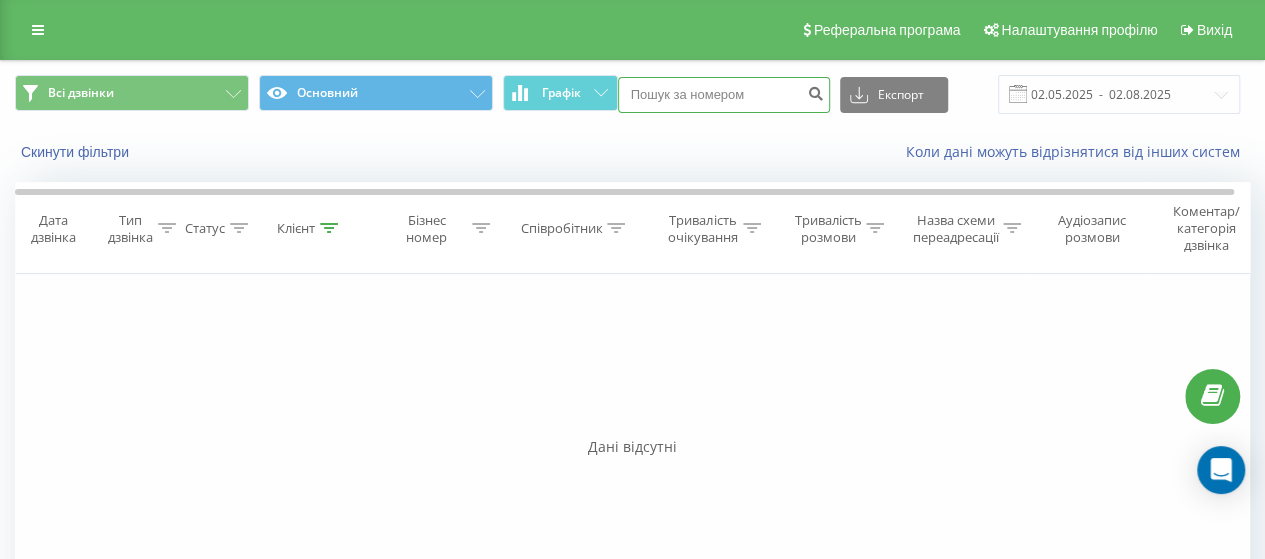 paste on "[PHONE]" 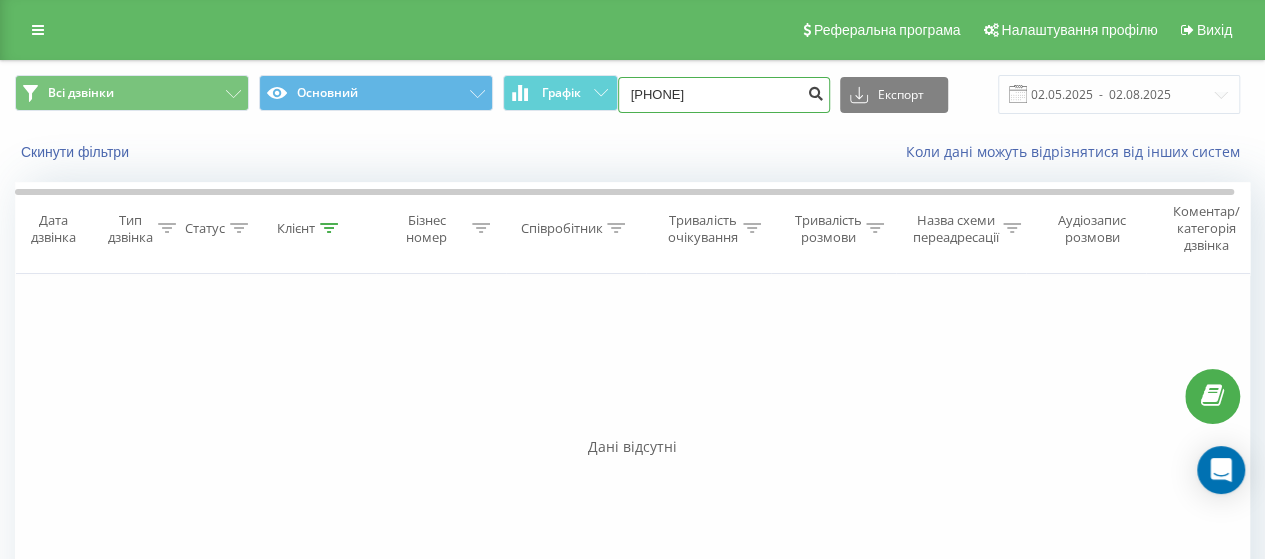 type on "[PHONE]" 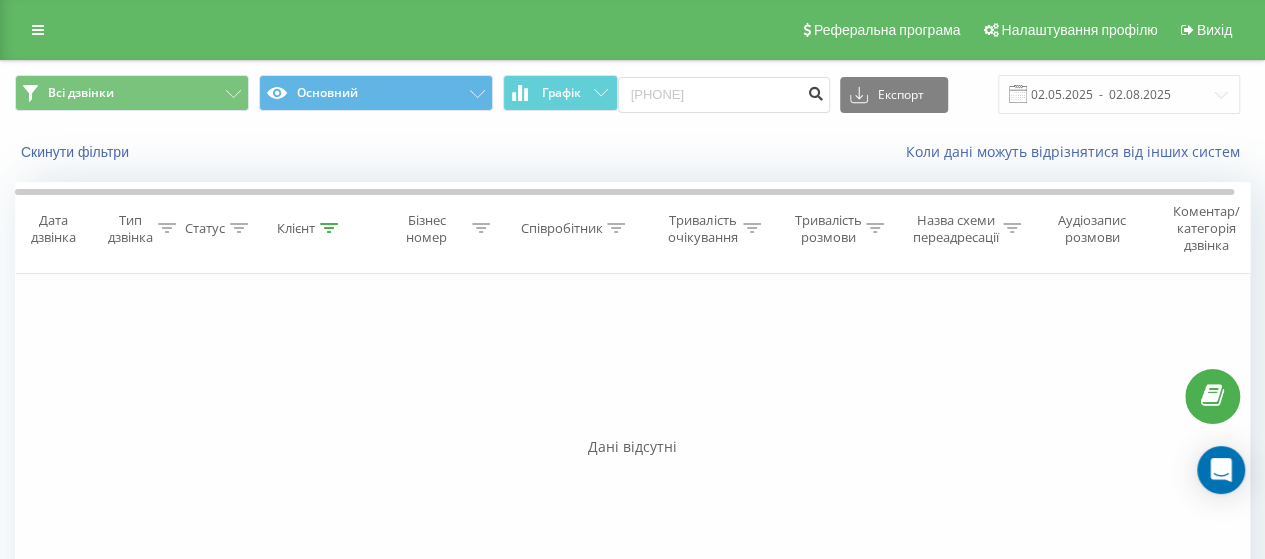 click at bounding box center [816, 95] 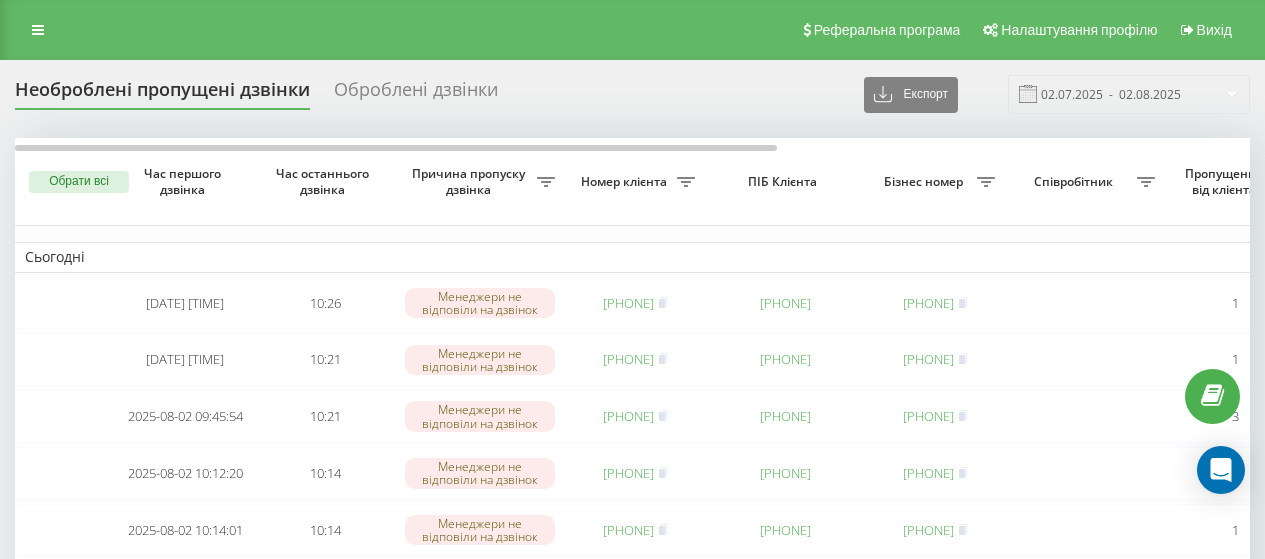 scroll, scrollTop: 0, scrollLeft: 0, axis: both 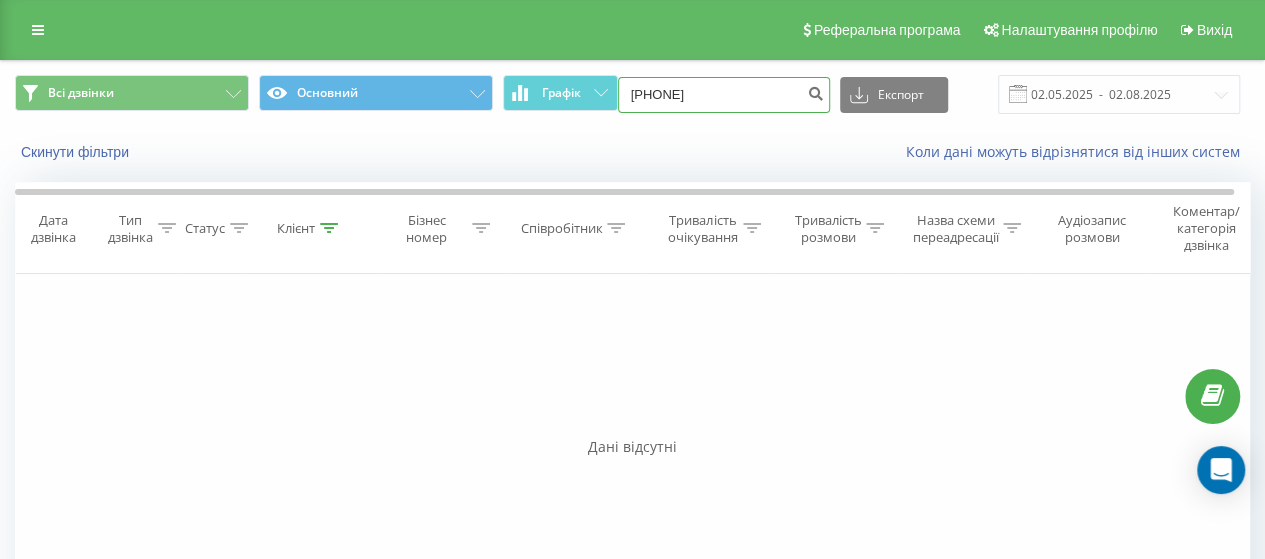 drag, startPoint x: 720, startPoint y: 80, endPoint x: 637, endPoint y: 90, distance: 83.60024 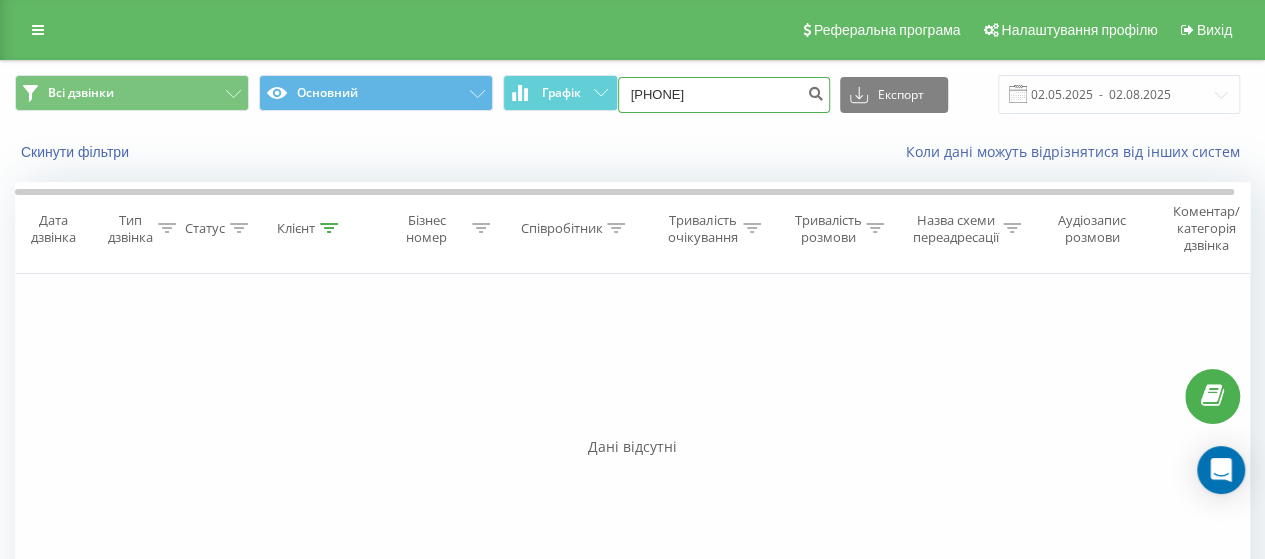 click on "0970223028" at bounding box center [724, 95] 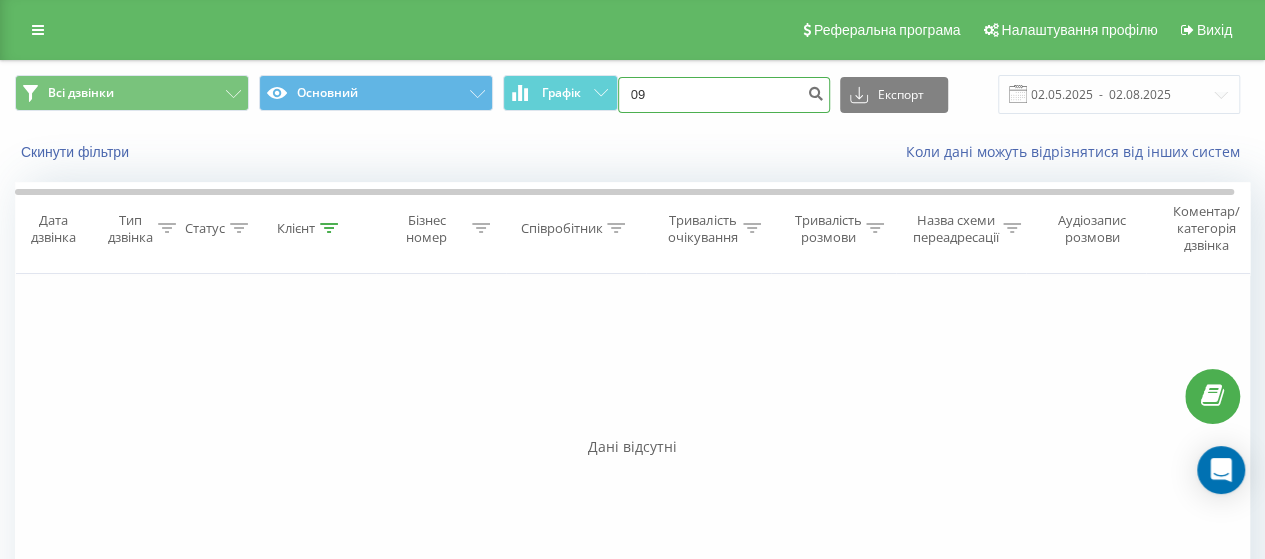 type on "0" 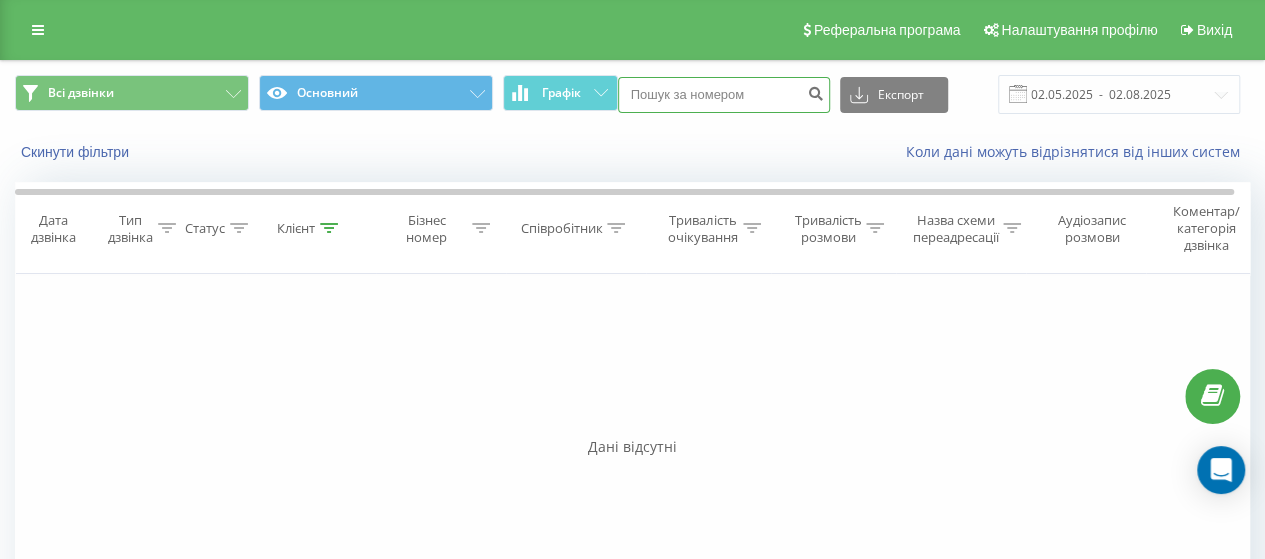 paste on "0993884362" 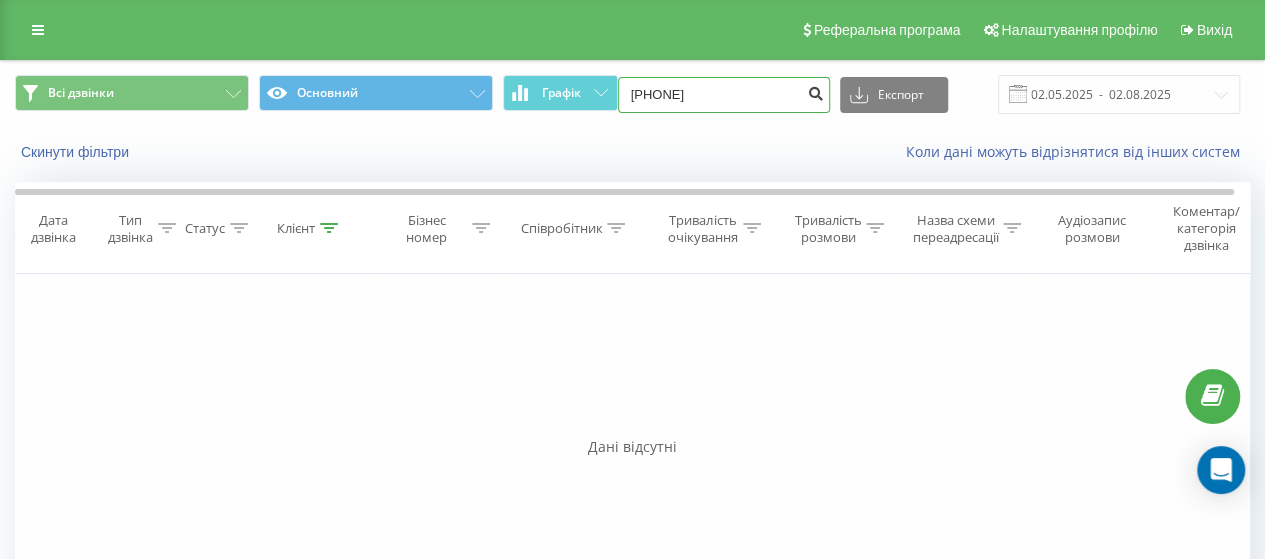 type on "0993884362" 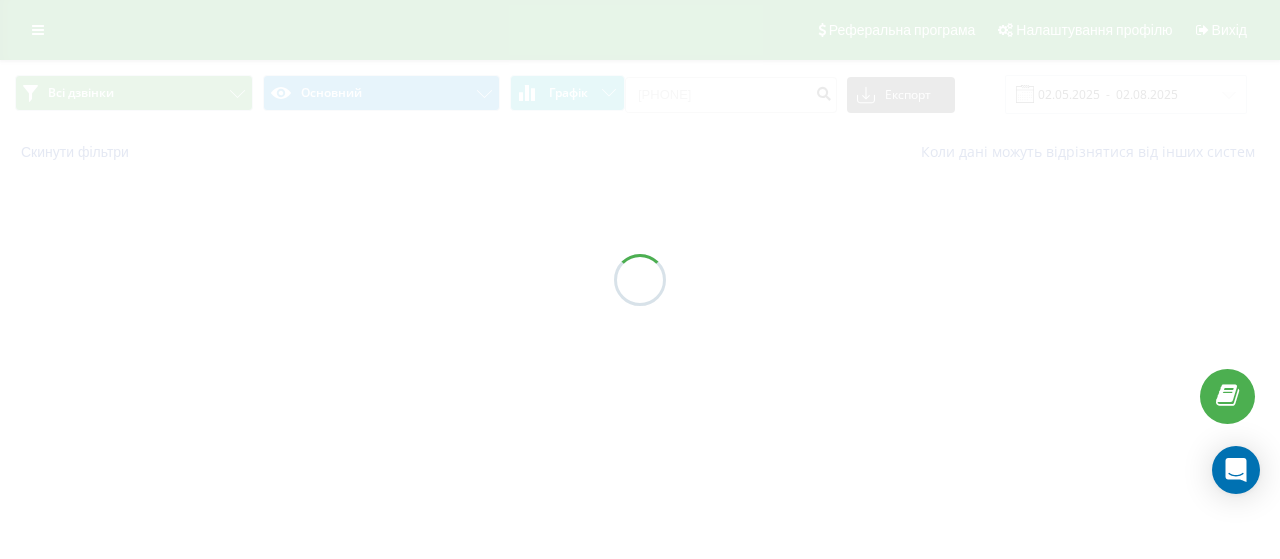 scroll, scrollTop: 0, scrollLeft: 0, axis: both 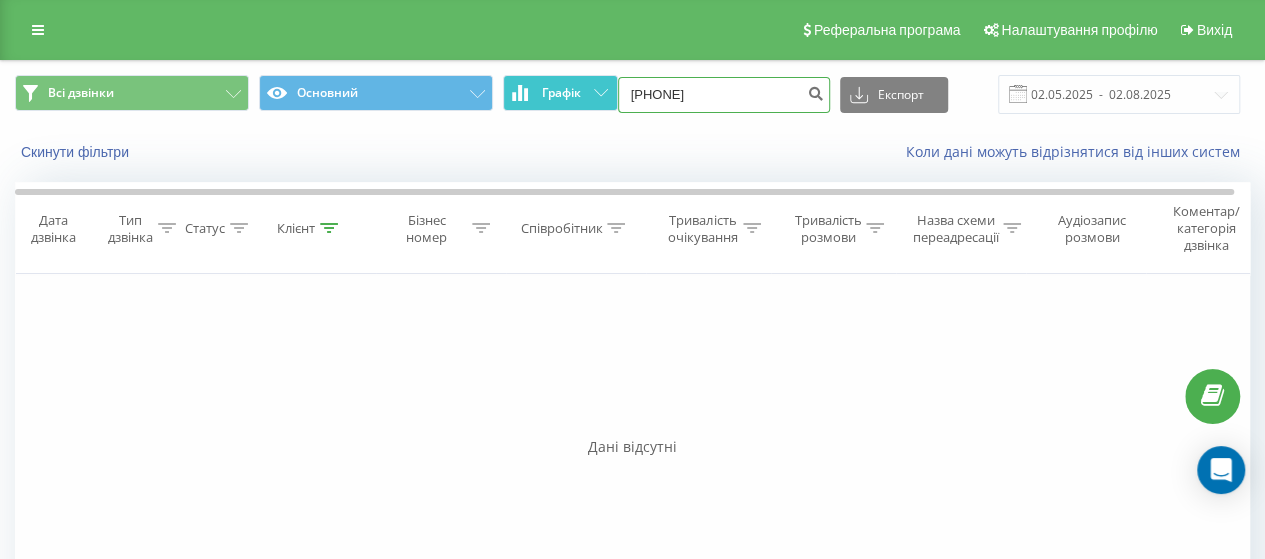 drag, startPoint x: 713, startPoint y: 95, endPoint x: 606, endPoint y: 97, distance: 107.01869 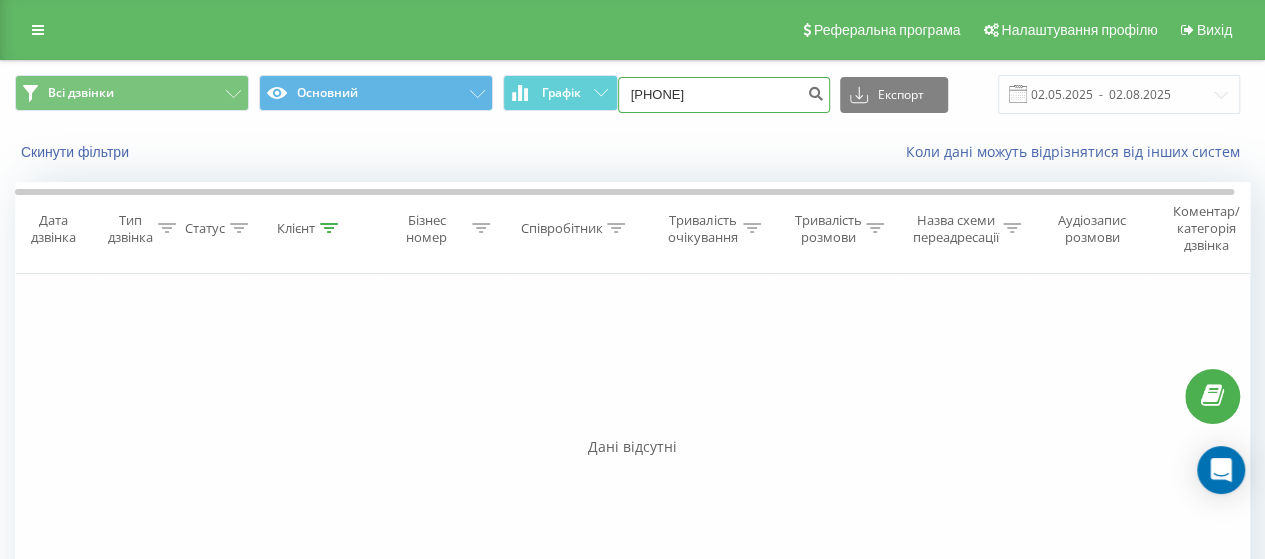 click on "[PHONE]" at bounding box center [724, 95] 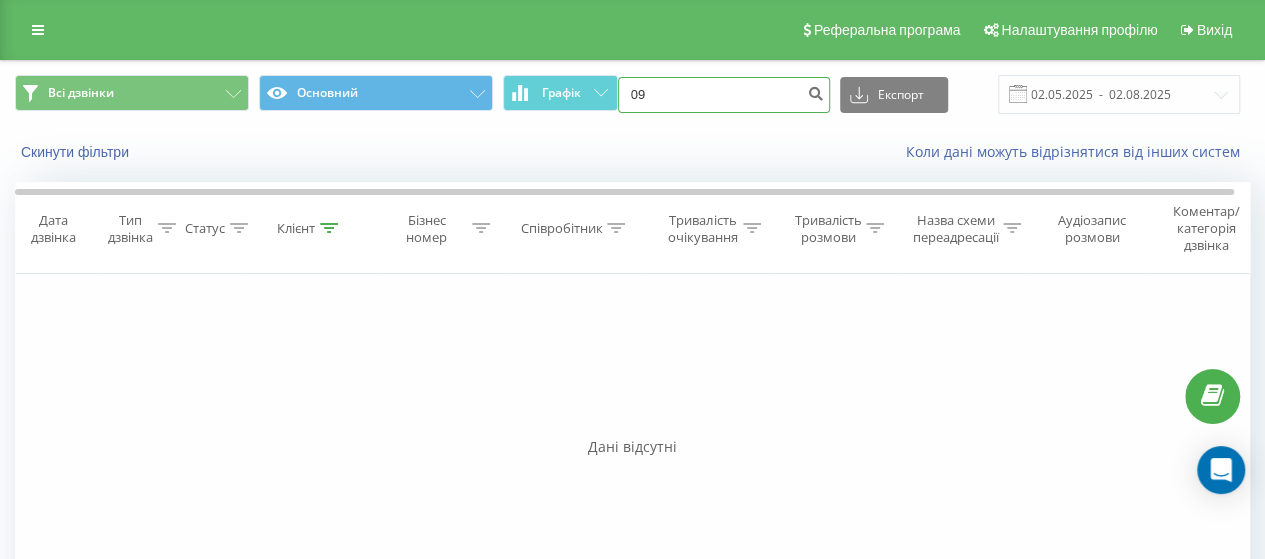 type on "0" 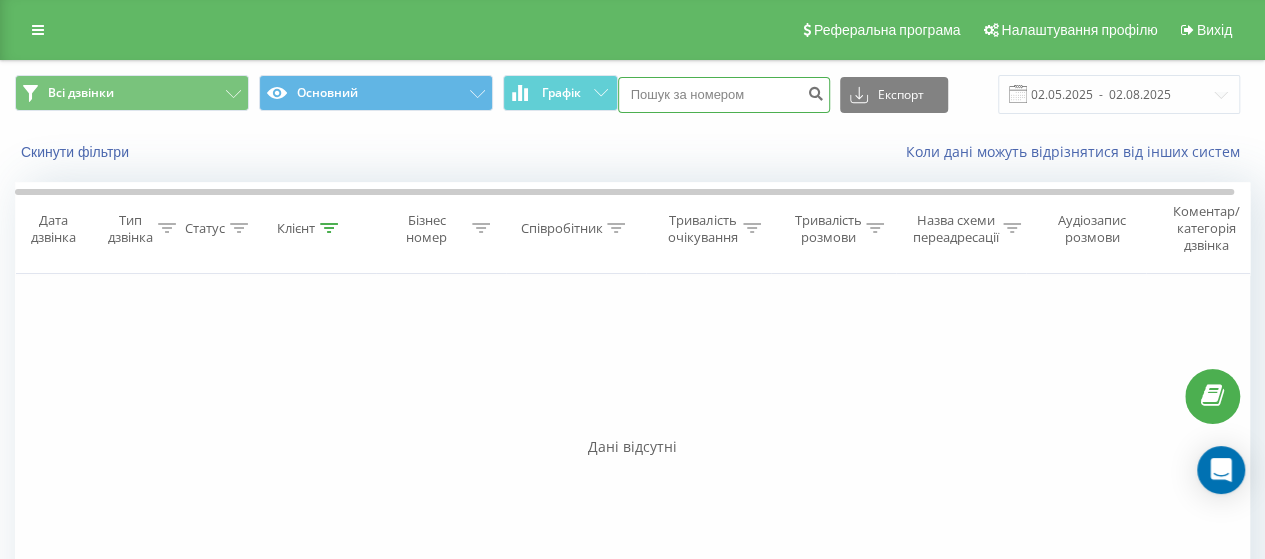 paste on "[PHONE]" 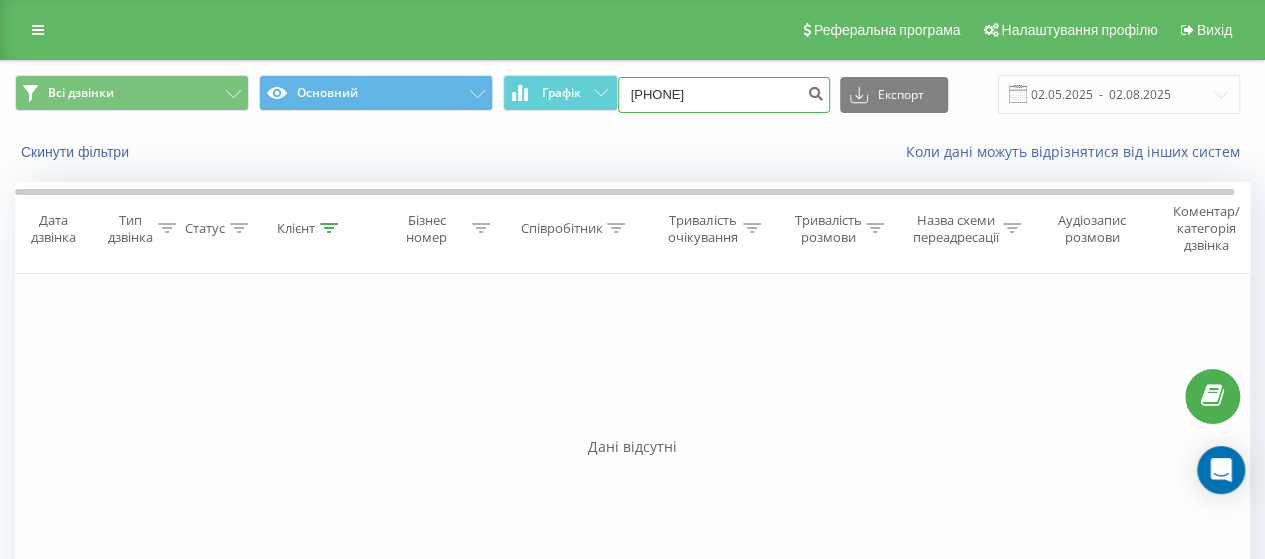 type on "[PHONE]" 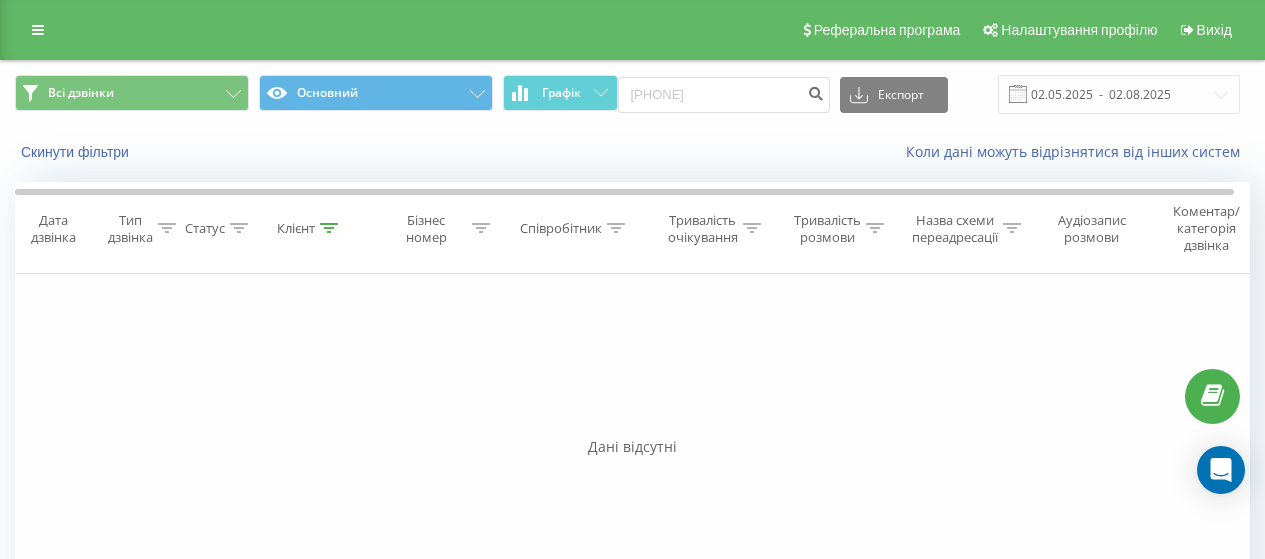 scroll, scrollTop: 0, scrollLeft: 0, axis: both 